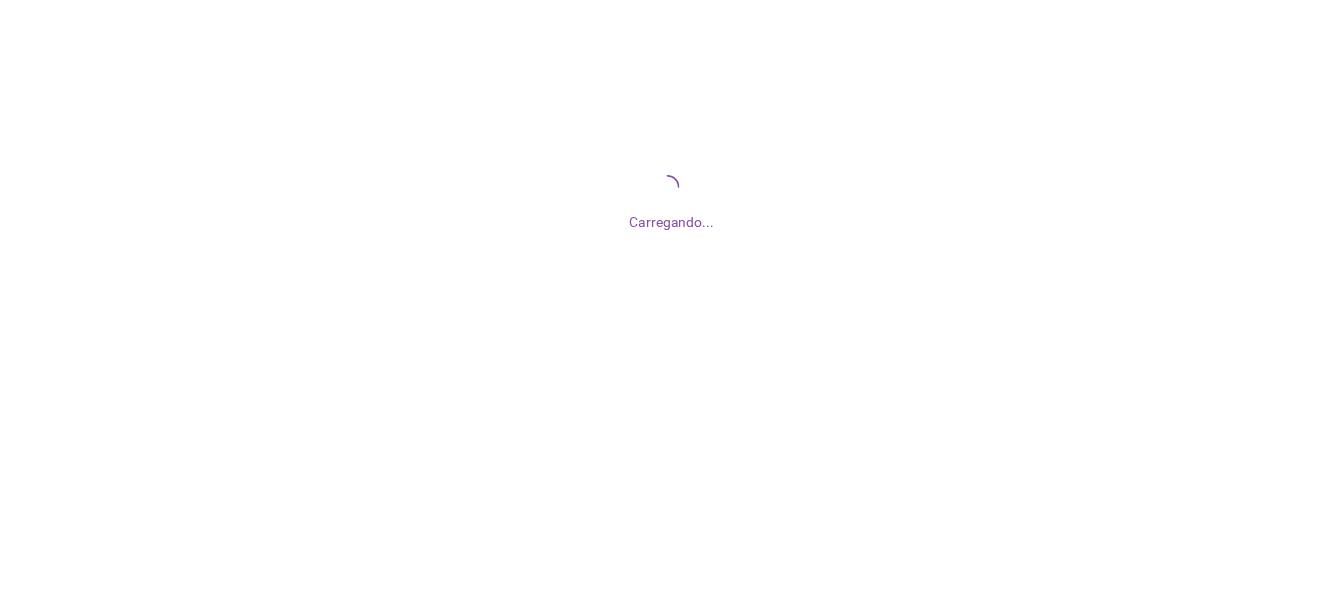 scroll, scrollTop: 0, scrollLeft: 0, axis: both 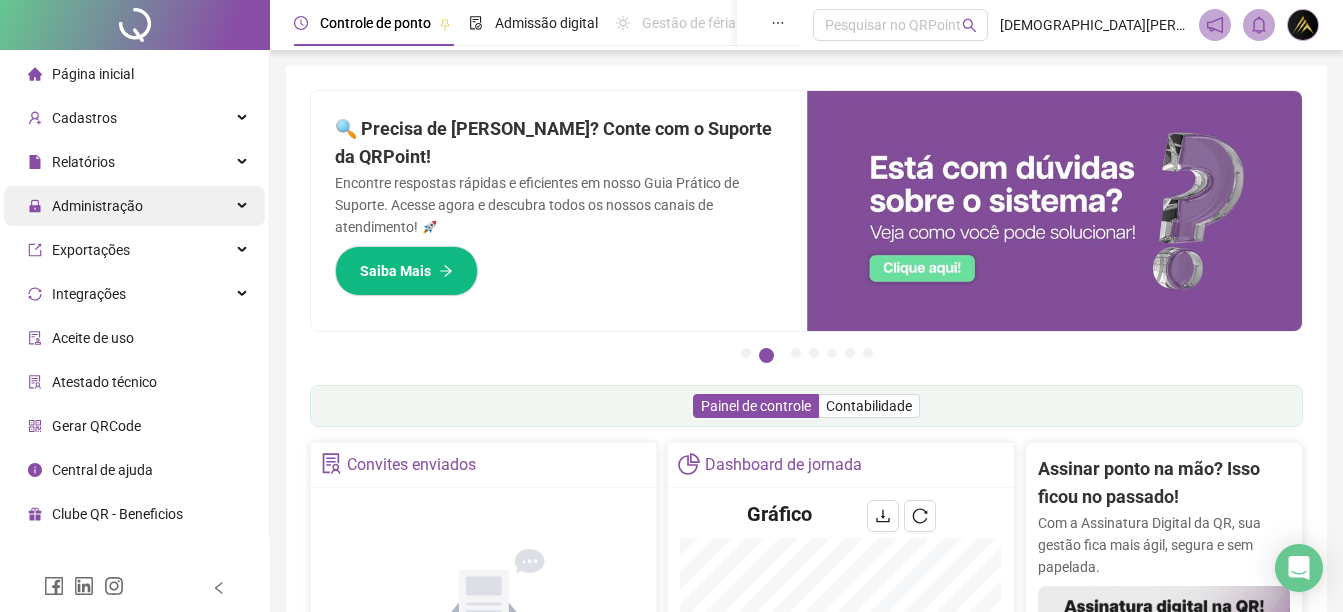 click on "Administração" at bounding box center [134, 206] 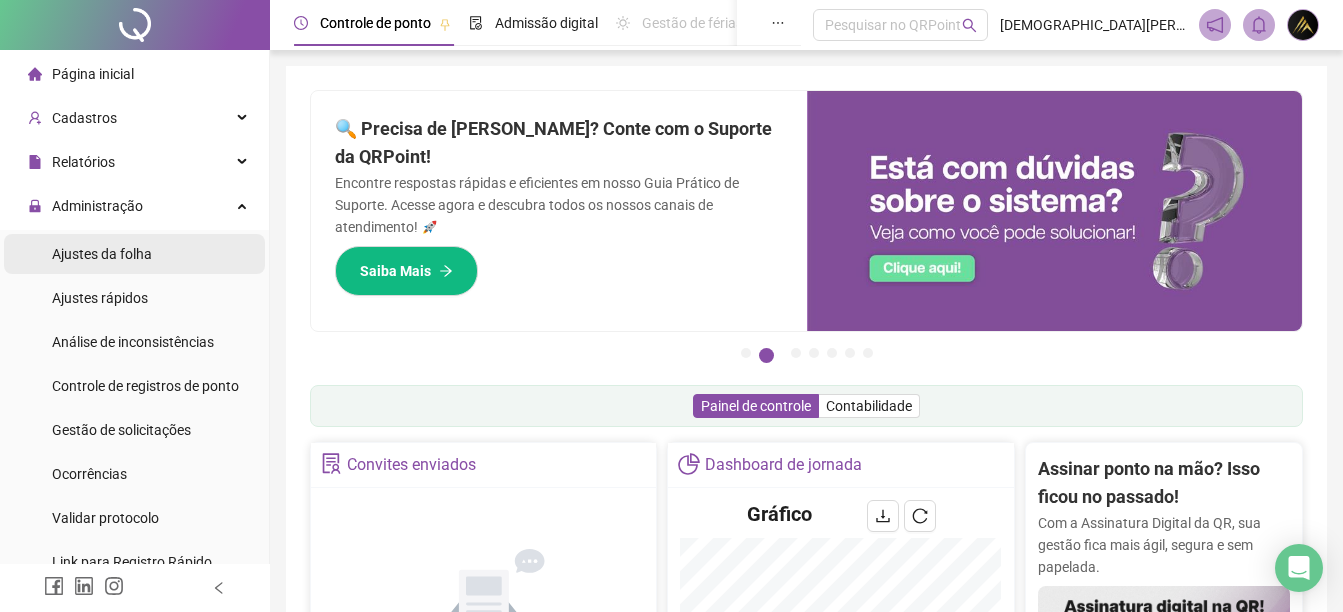 click on "Ajustes da folha" at bounding box center [134, 254] 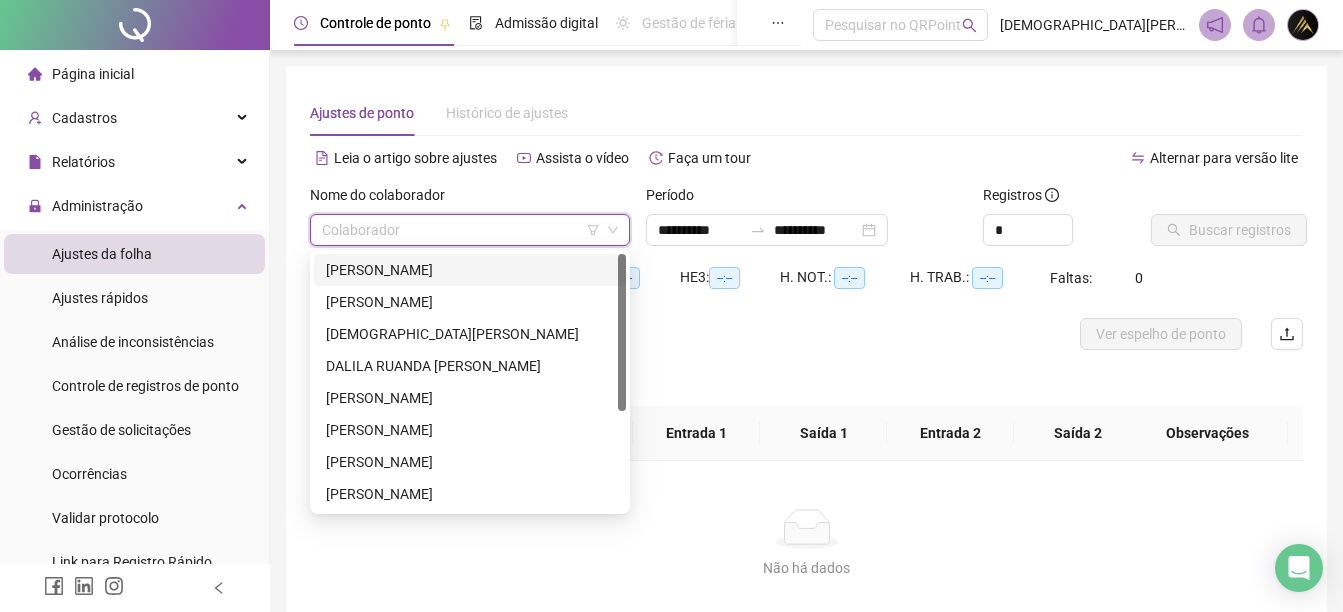click at bounding box center [464, 230] 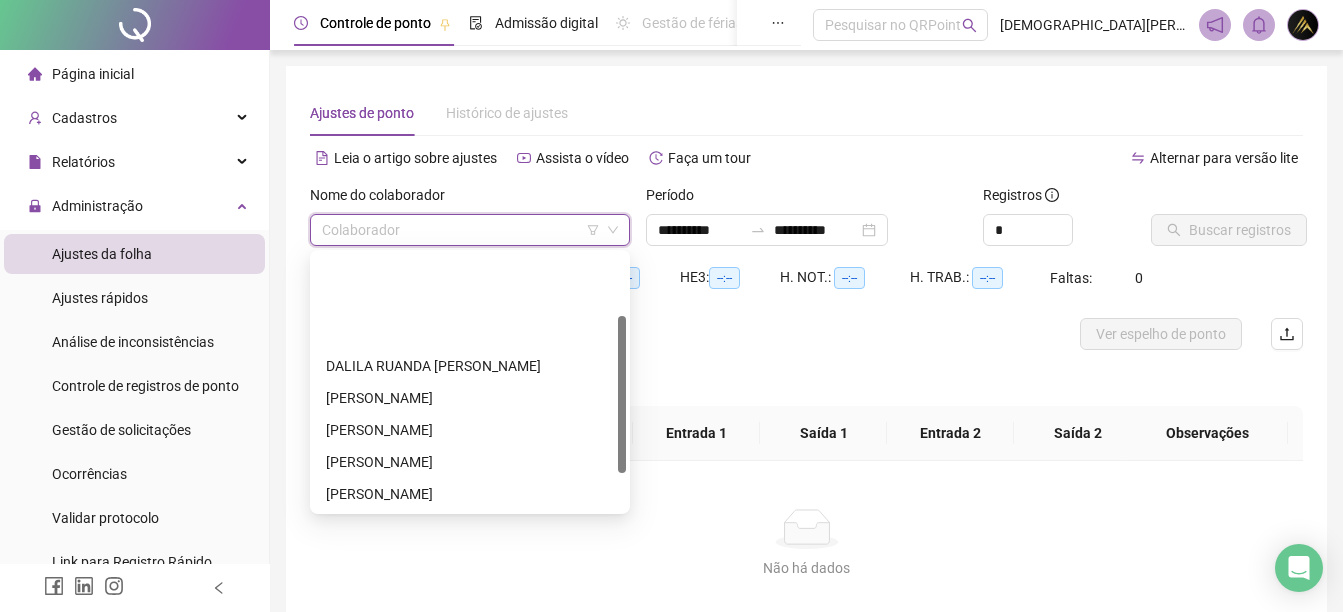 scroll, scrollTop: 100, scrollLeft: 0, axis: vertical 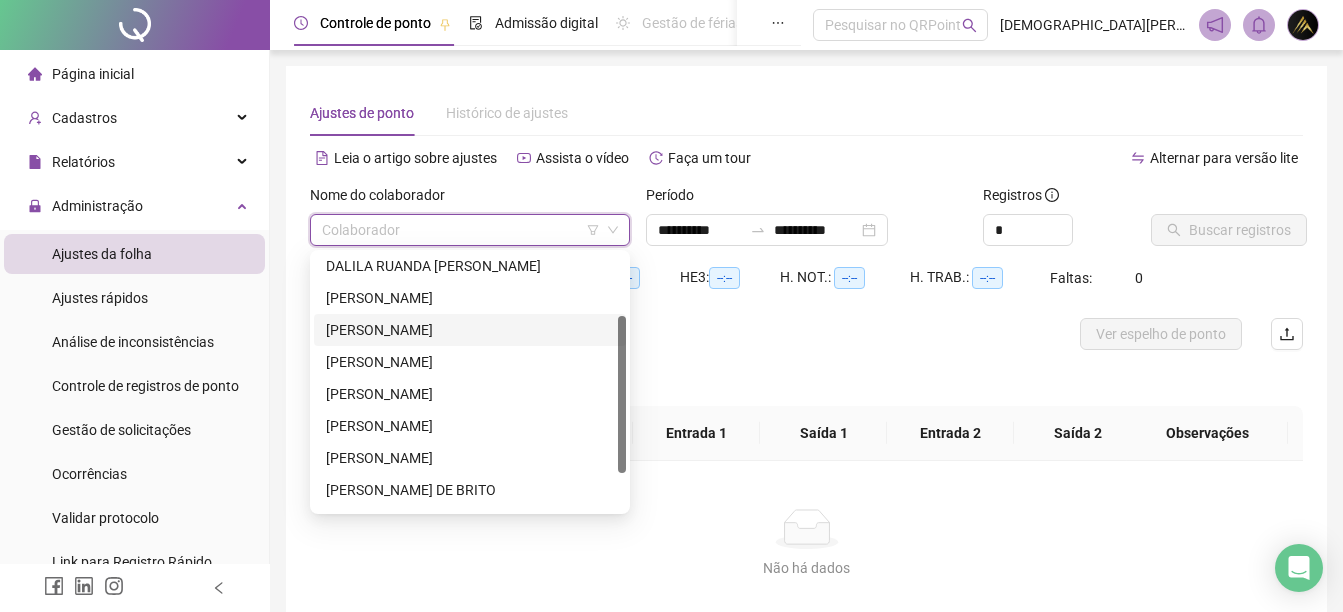 click on "[PERSON_NAME]" at bounding box center [470, 330] 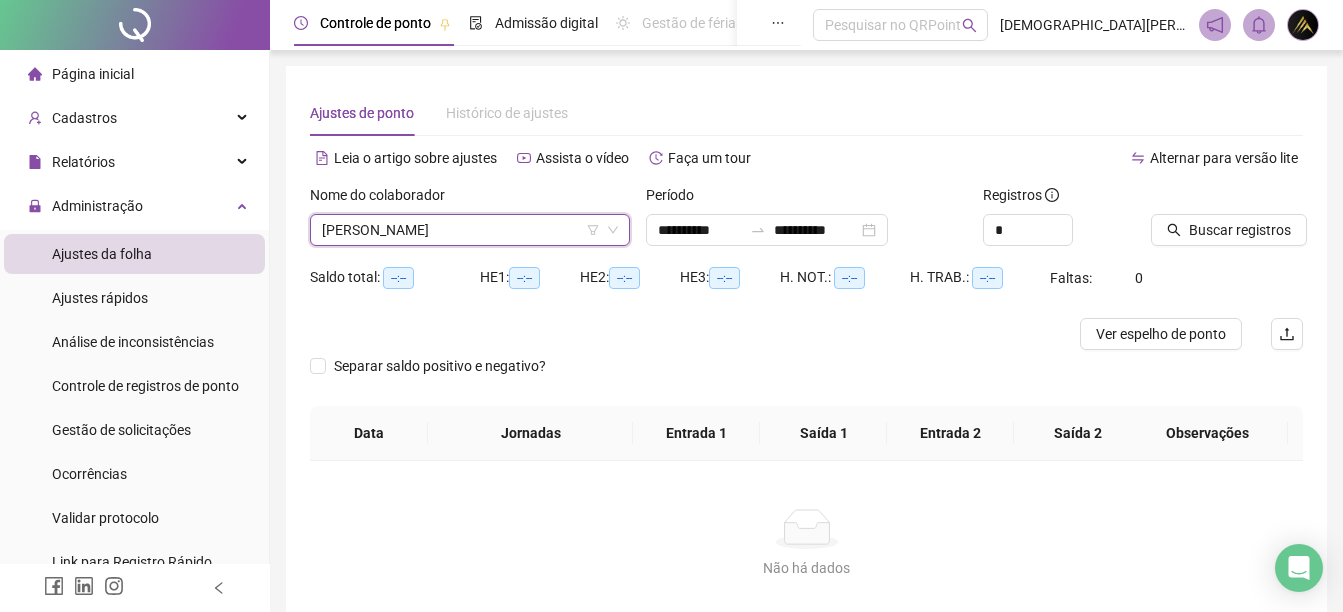 click on "Buscar registros" at bounding box center [1227, 215] 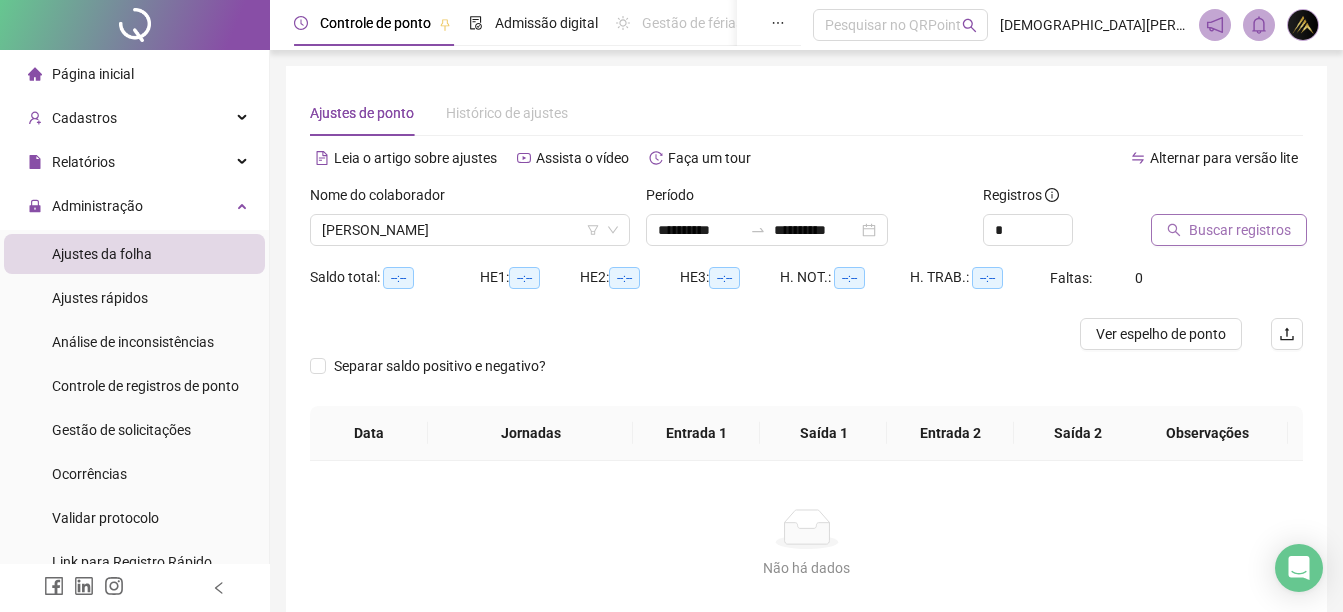 click on "Buscar registros" at bounding box center [1240, 230] 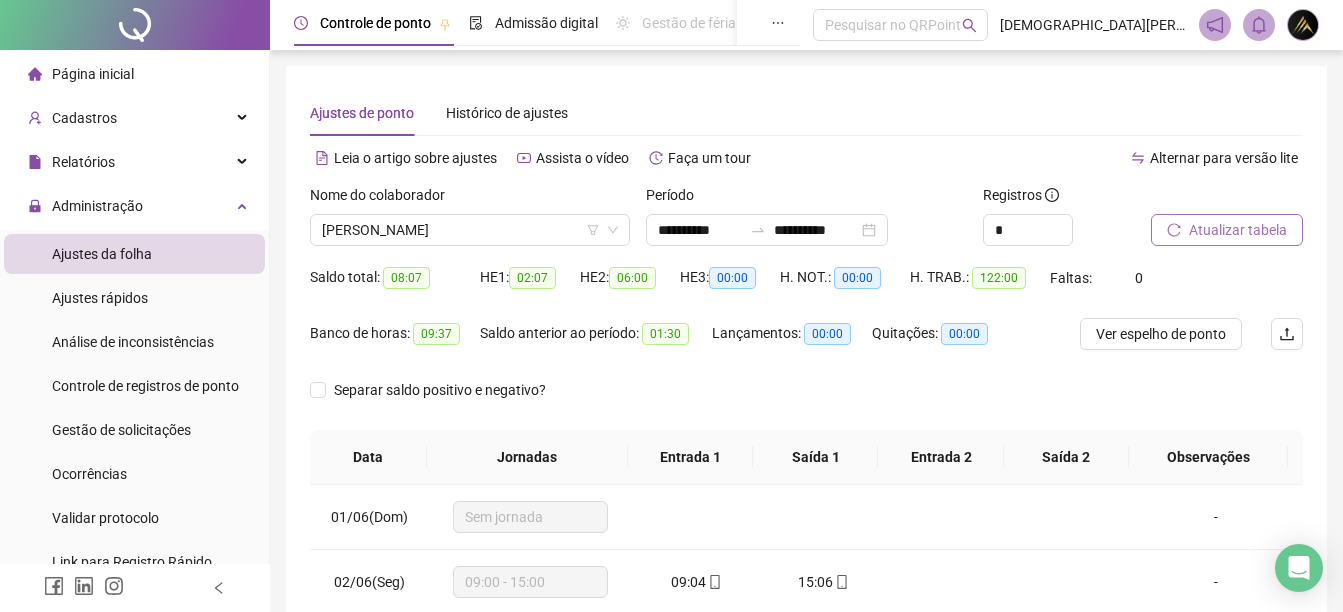 scroll, scrollTop: 410, scrollLeft: 0, axis: vertical 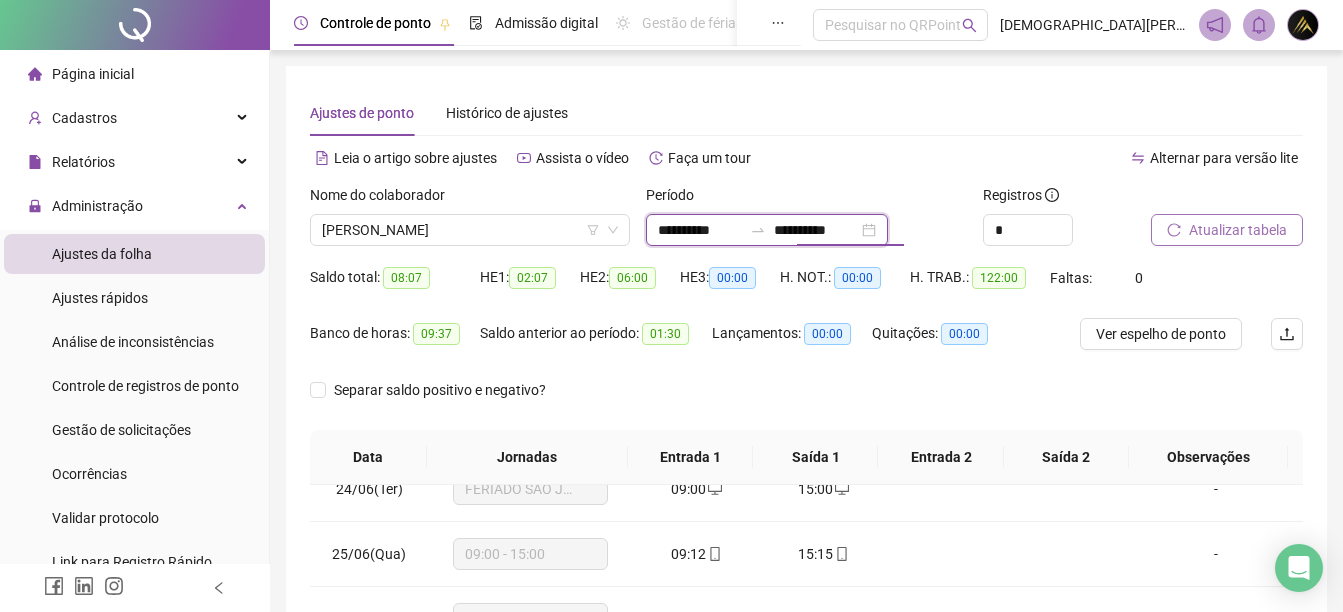 click on "**********" at bounding box center [816, 230] 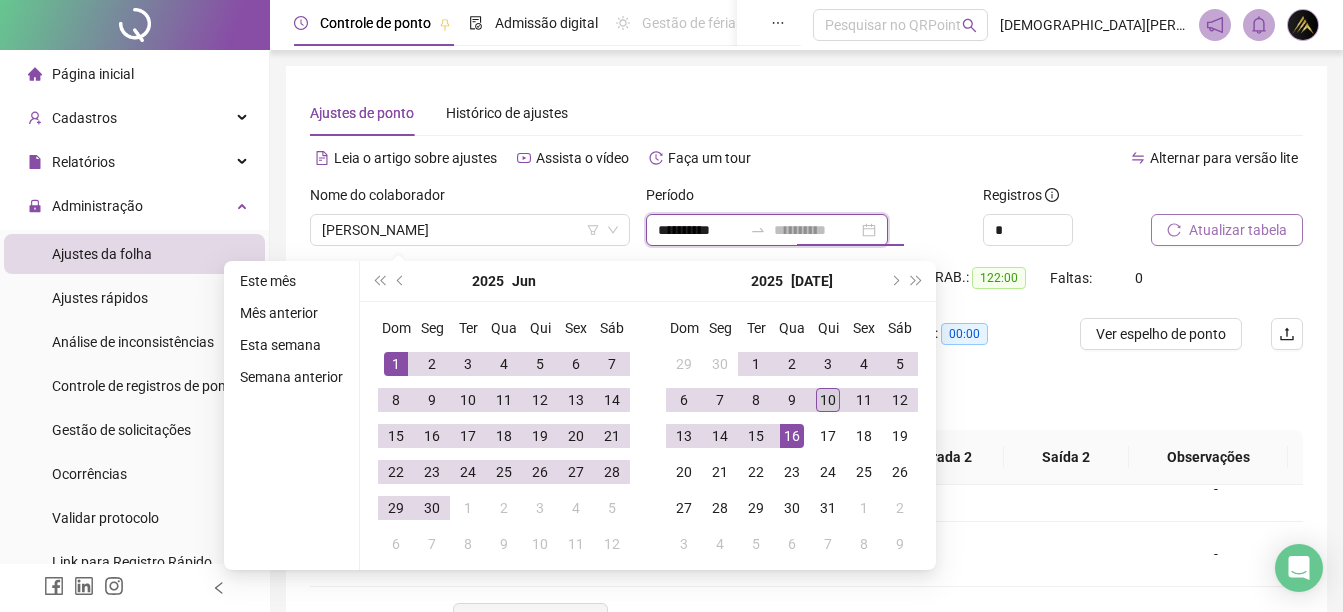 type on "**********" 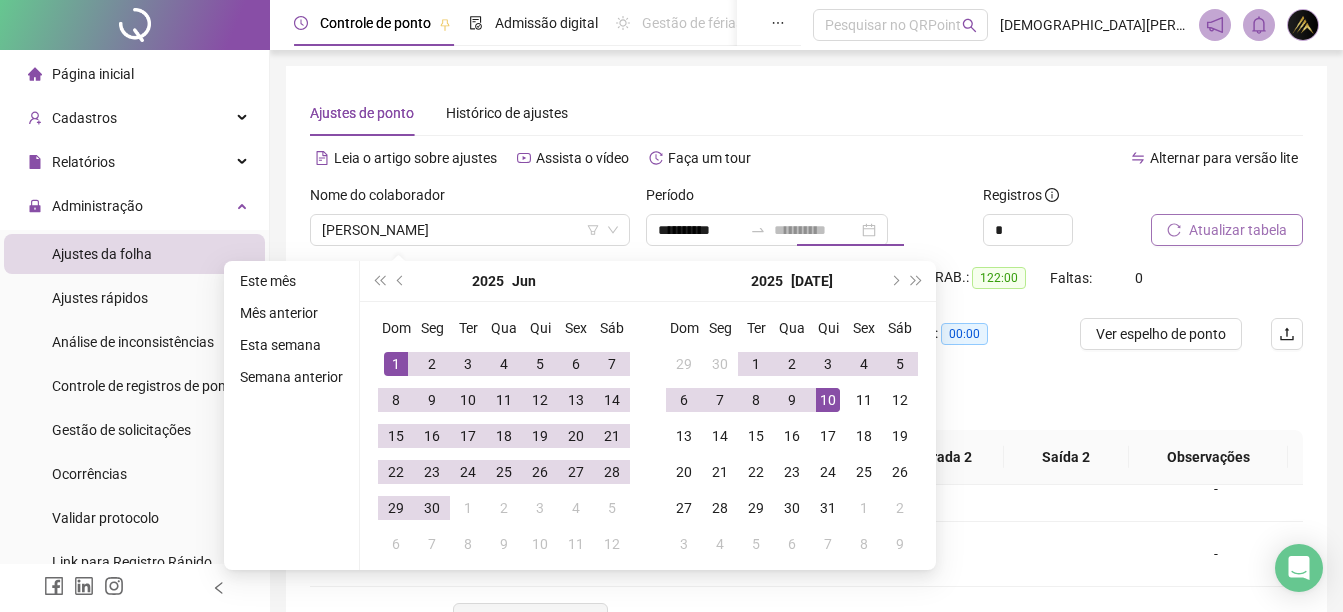 click on "10" at bounding box center (828, 400) 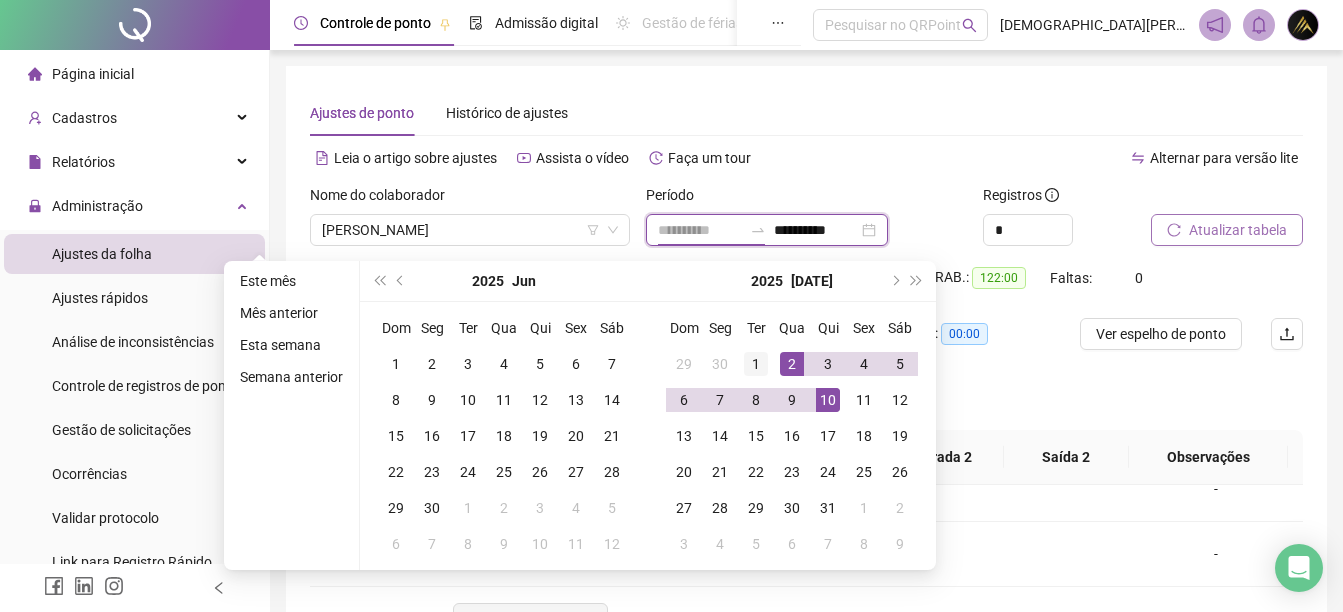 type on "**********" 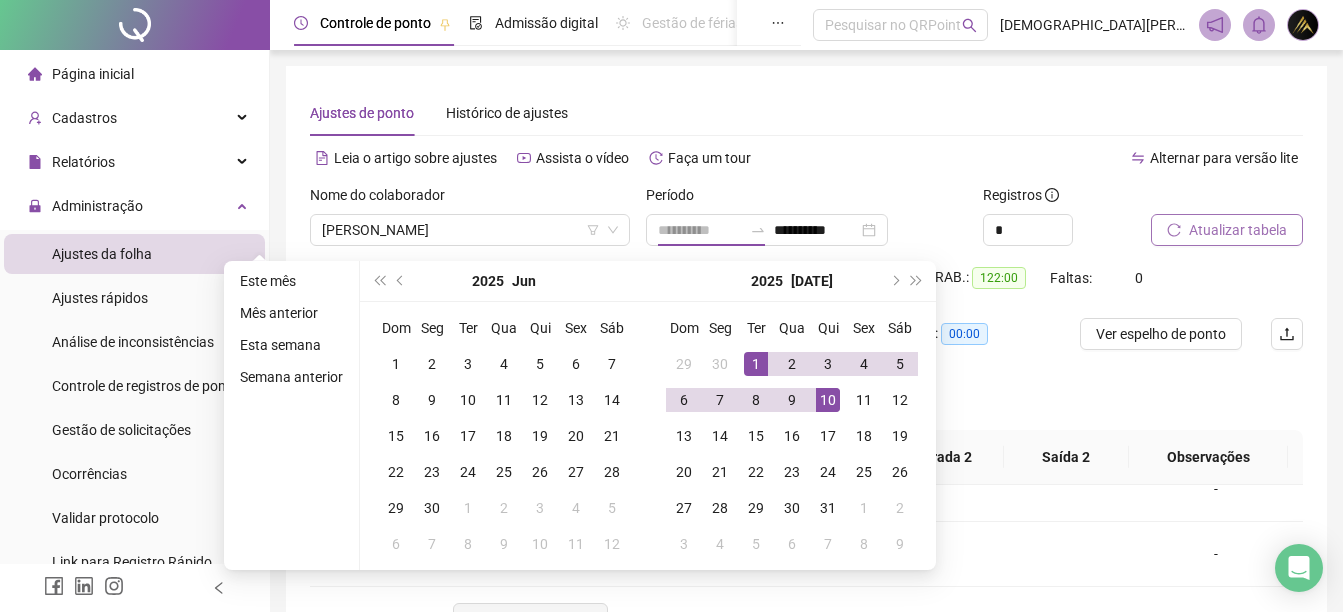 click on "1" at bounding box center (756, 364) 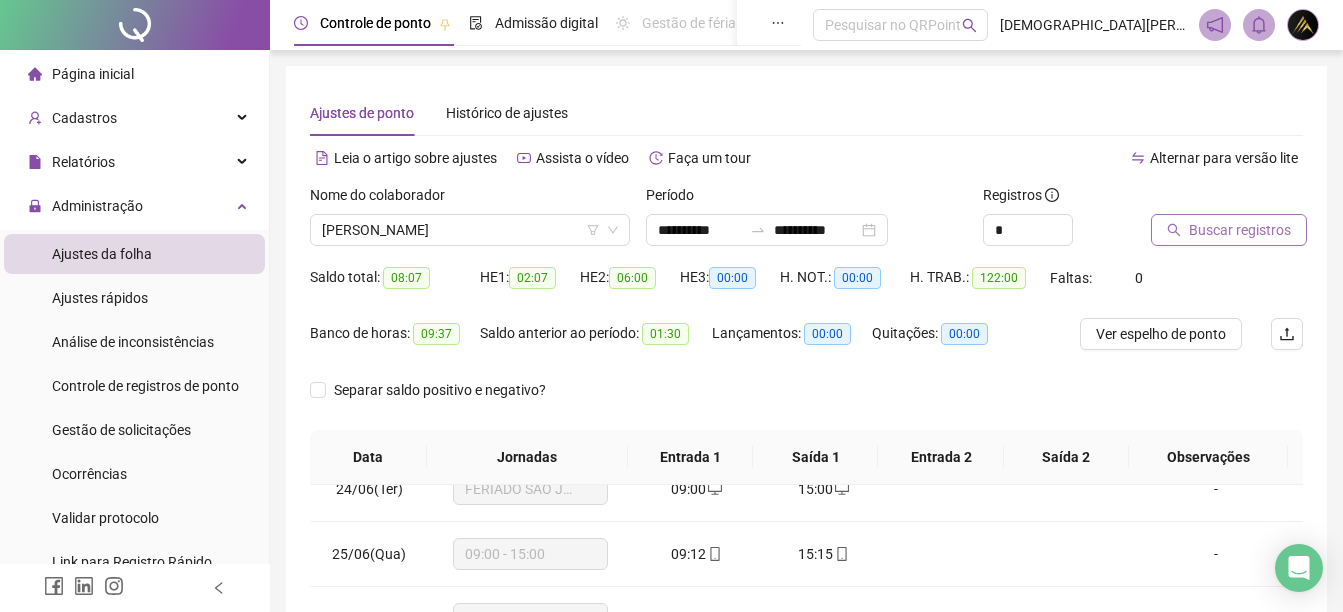 click on "Buscar registros" at bounding box center [1229, 230] 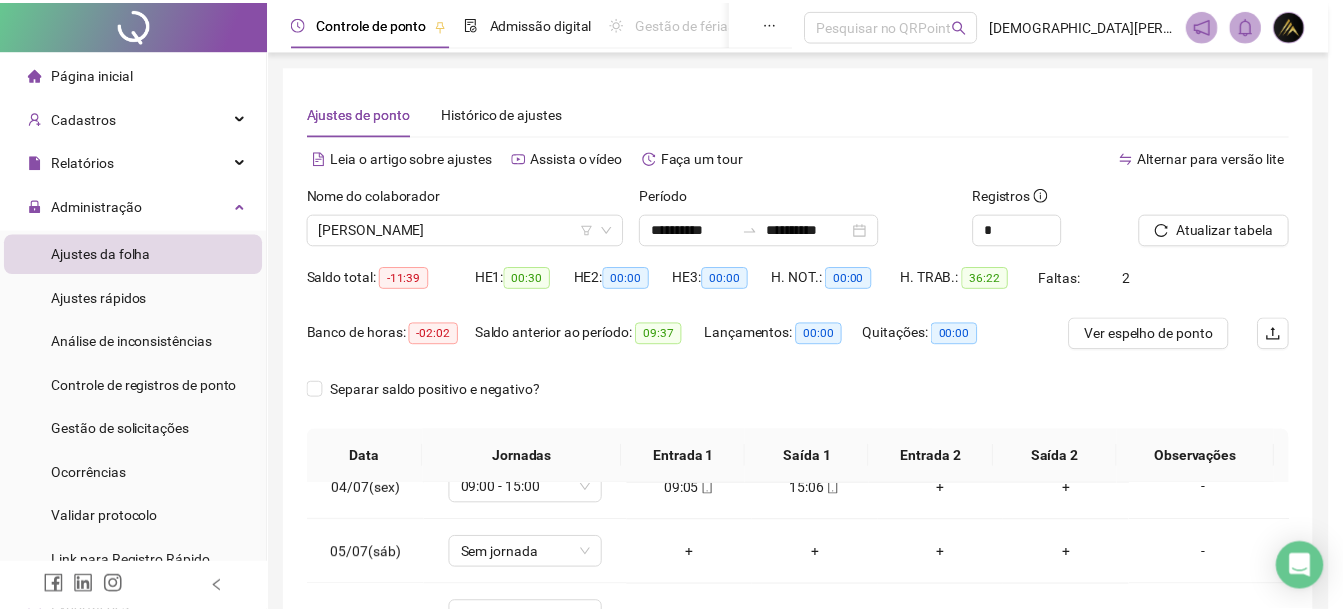 scroll, scrollTop: 223, scrollLeft: 0, axis: vertical 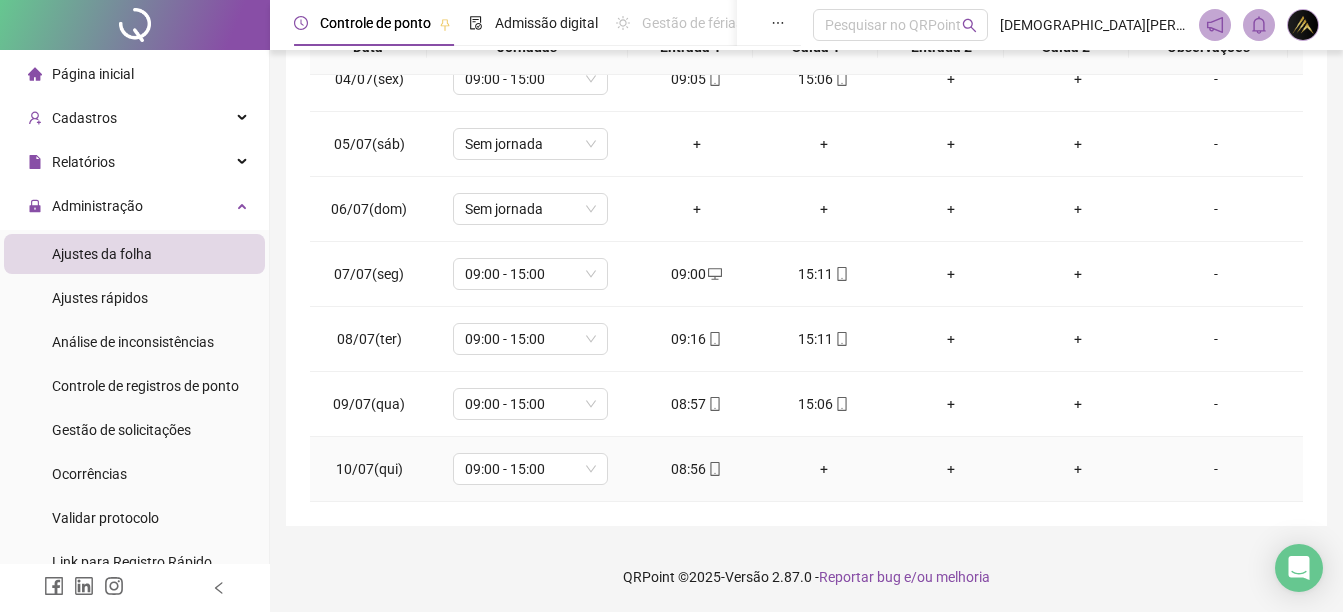 click 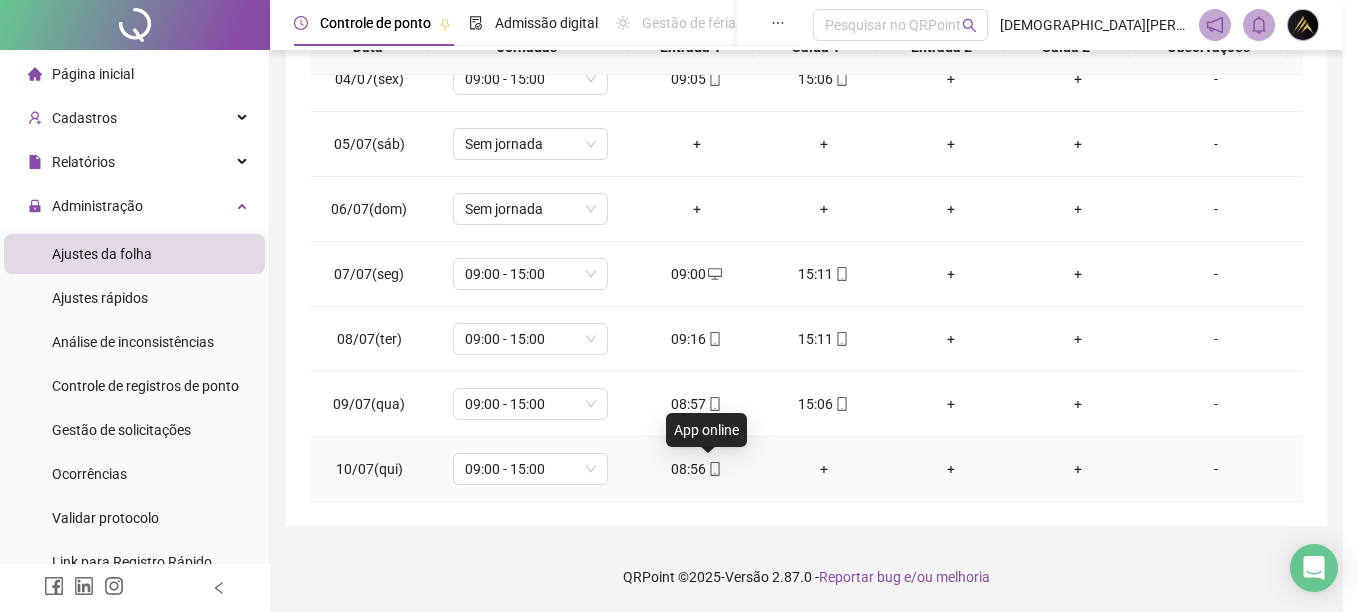 type on "**********" 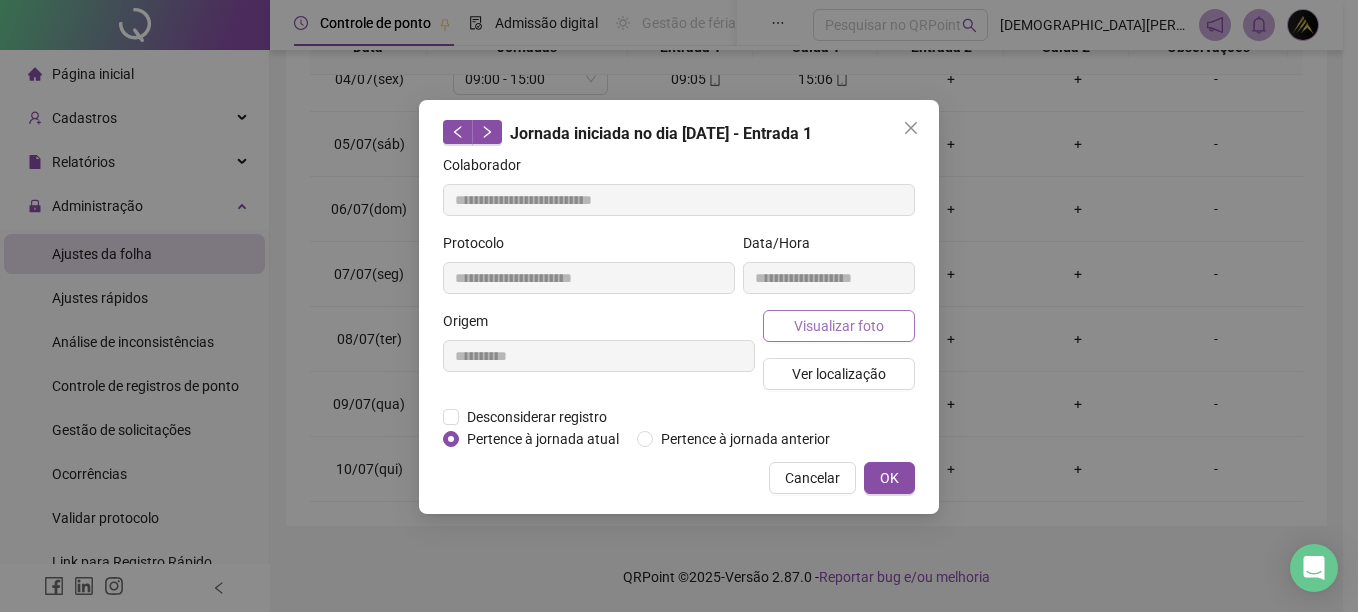 click on "Visualizar foto" at bounding box center [839, 326] 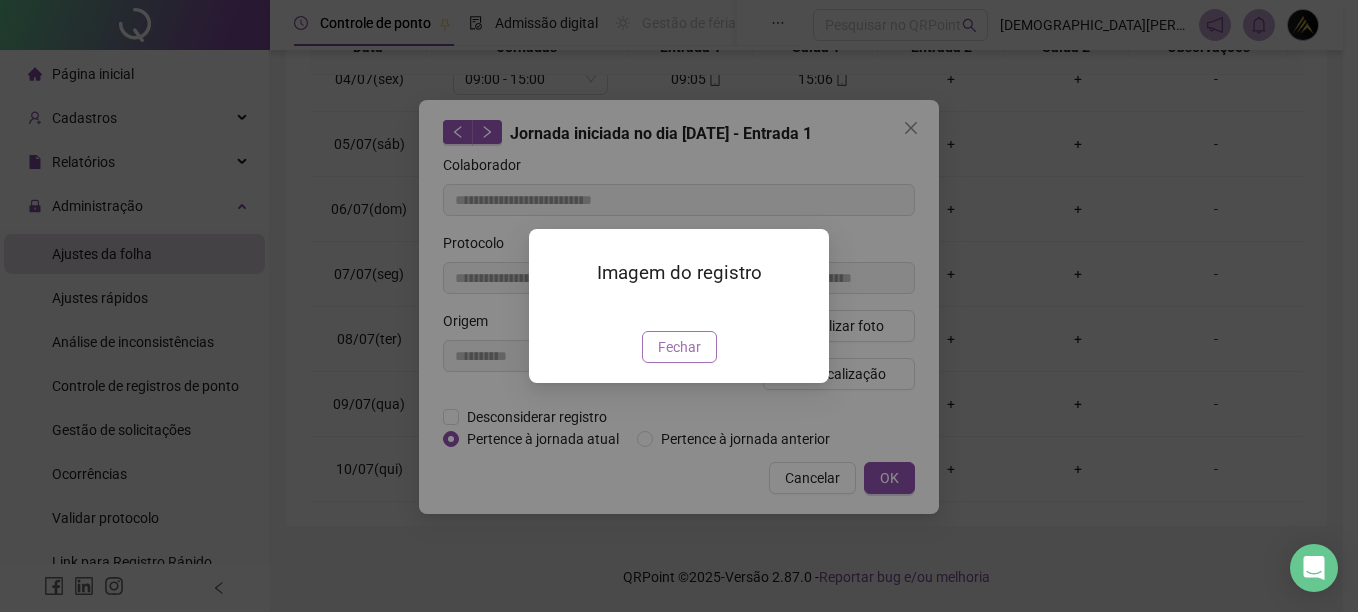 click on "Fechar" at bounding box center [679, 347] 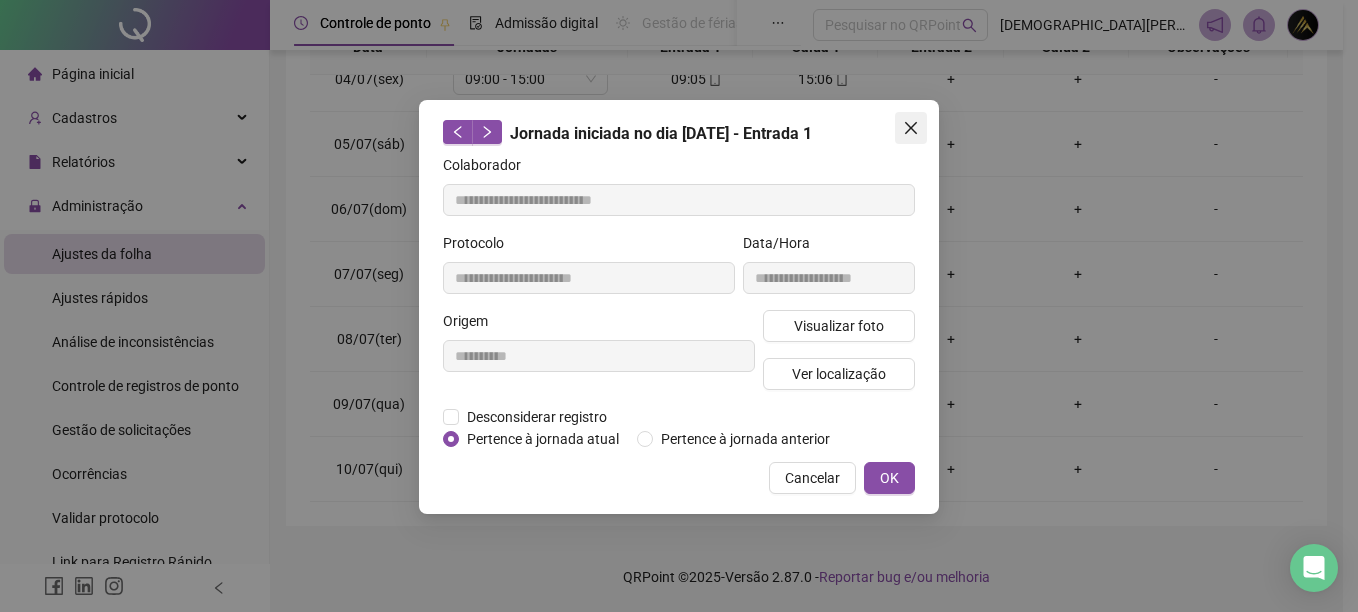 click 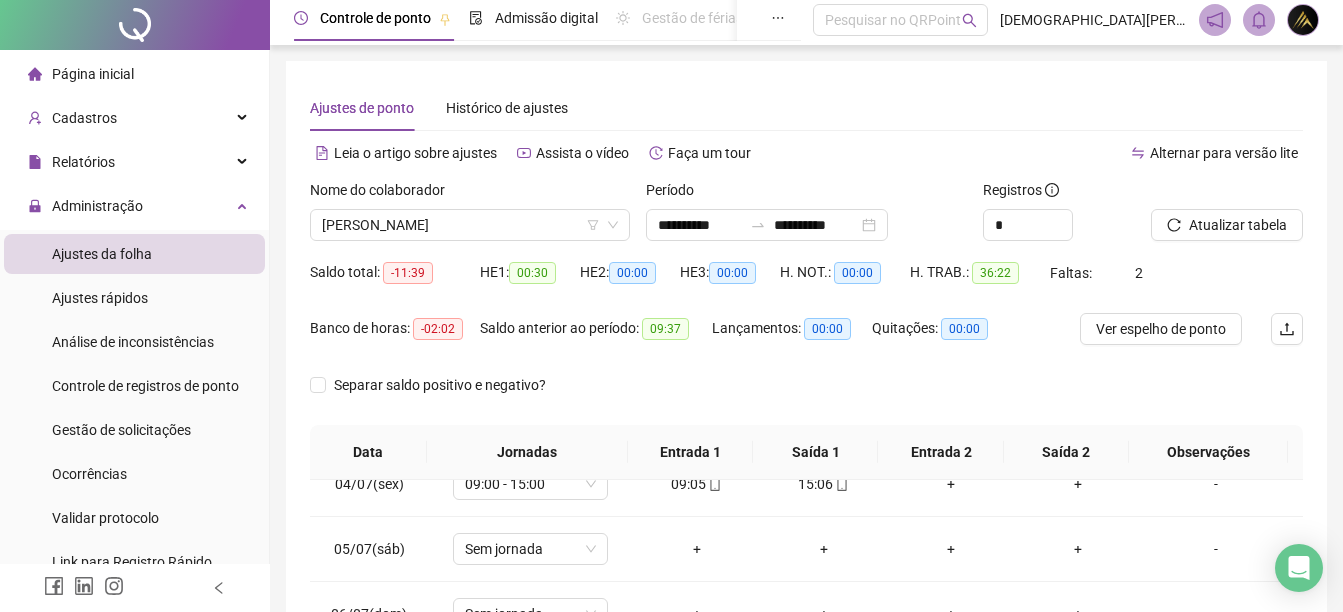 scroll, scrollTop: 0, scrollLeft: 0, axis: both 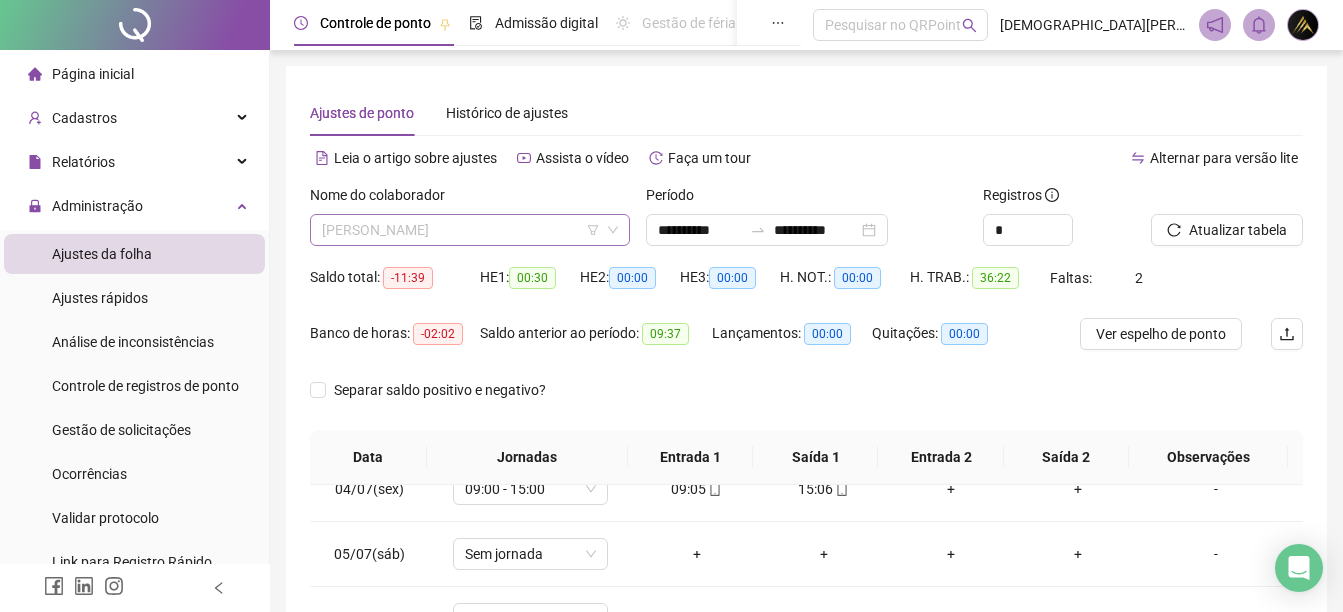 click on "[PERSON_NAME]" at bounding box center (470, 230) 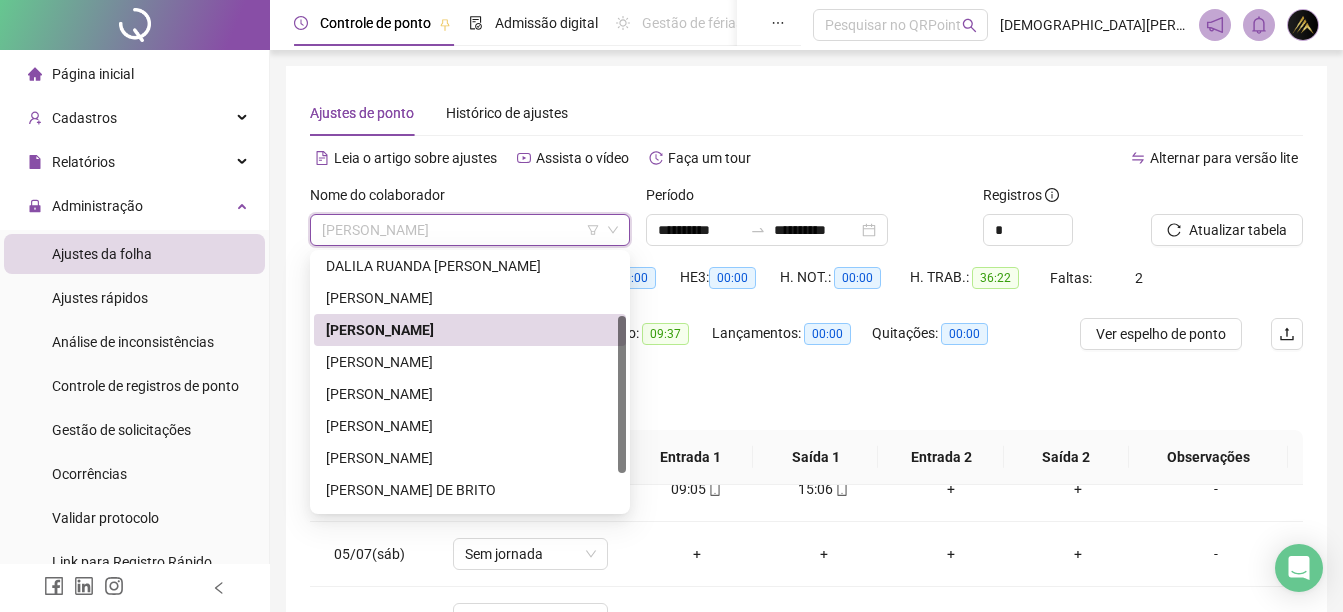 click on "[PERSON_NAME]" at bounding box center (470, 330) 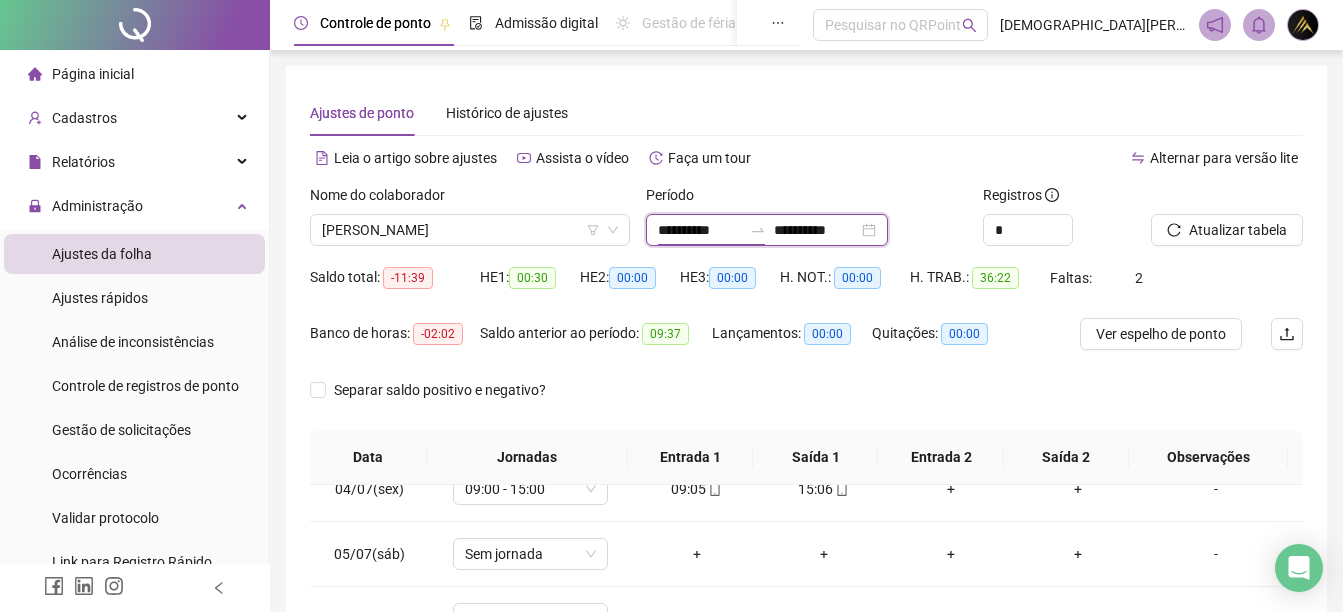 click on "**********" at bounding box center (700, 230) 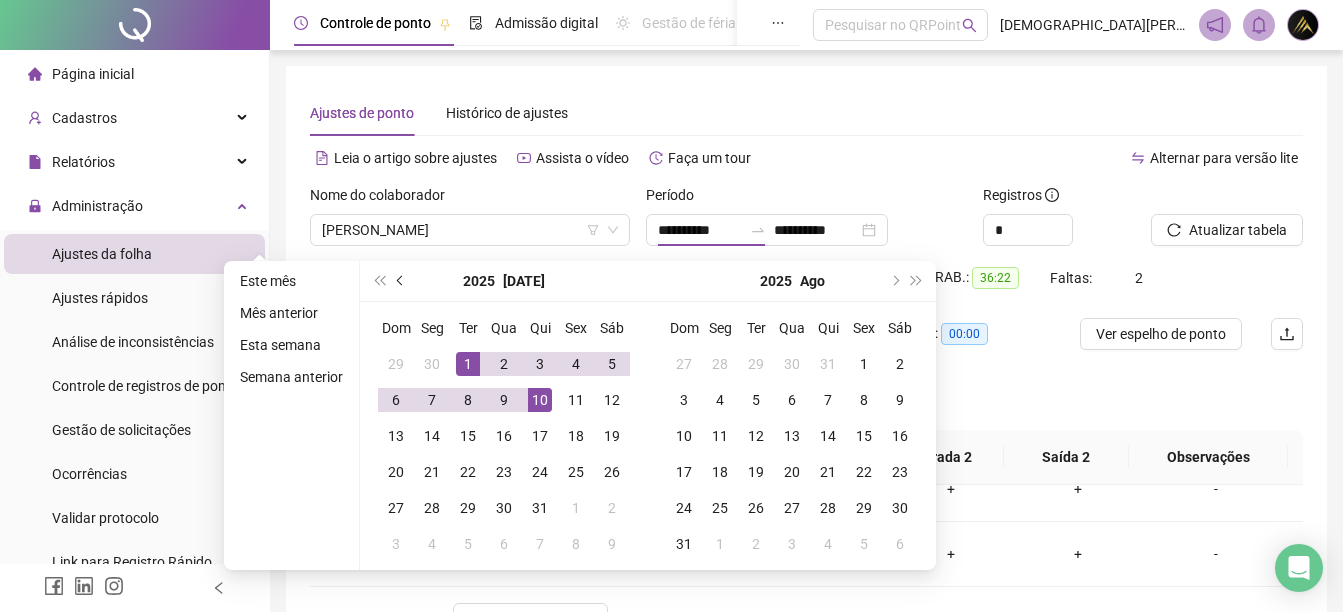 click at bounding box center (401, 281) 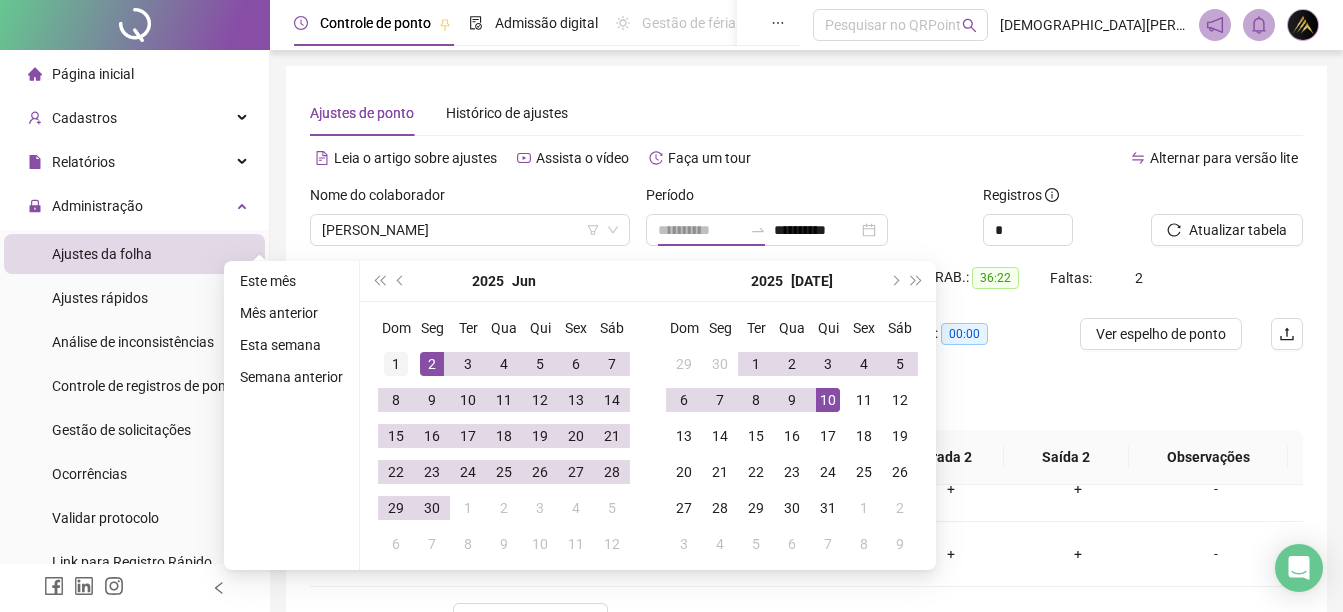 type on "**********" 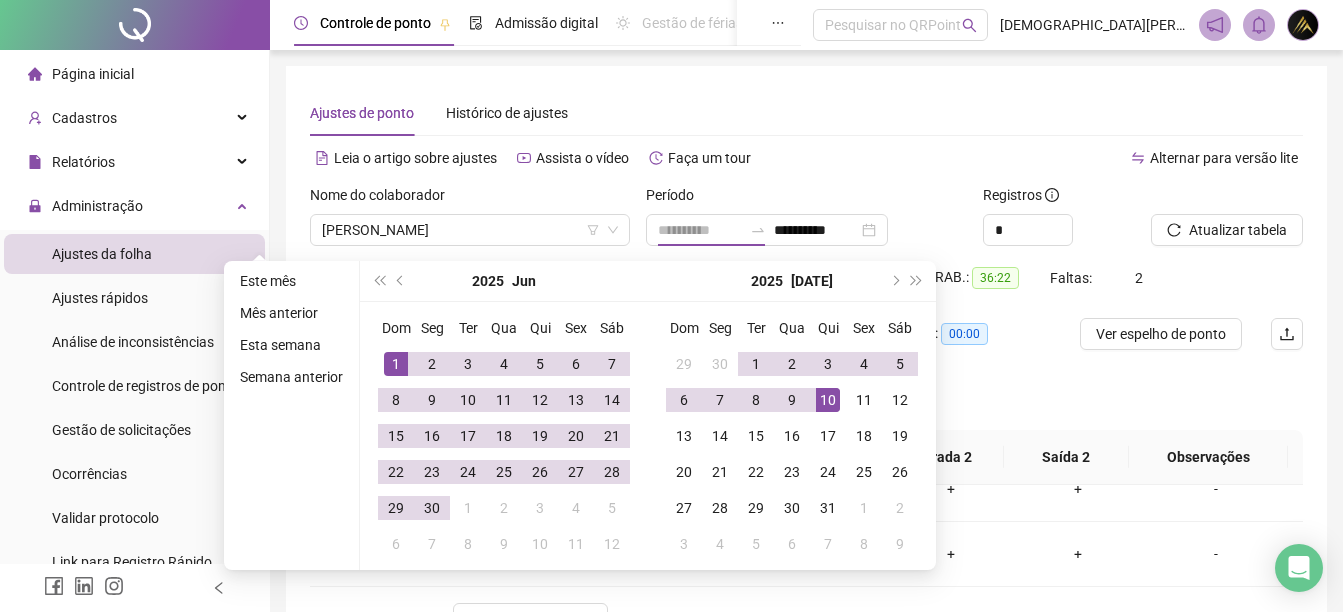 click on "1" at bounding box center [396, 364] 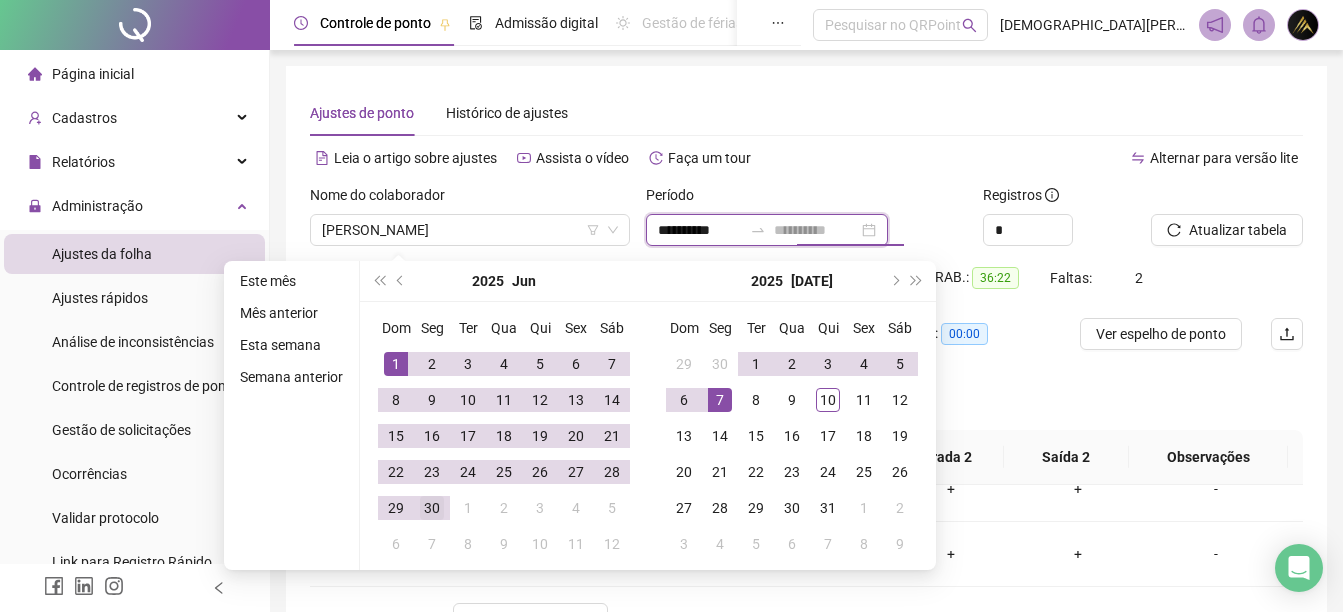 type on "**********" 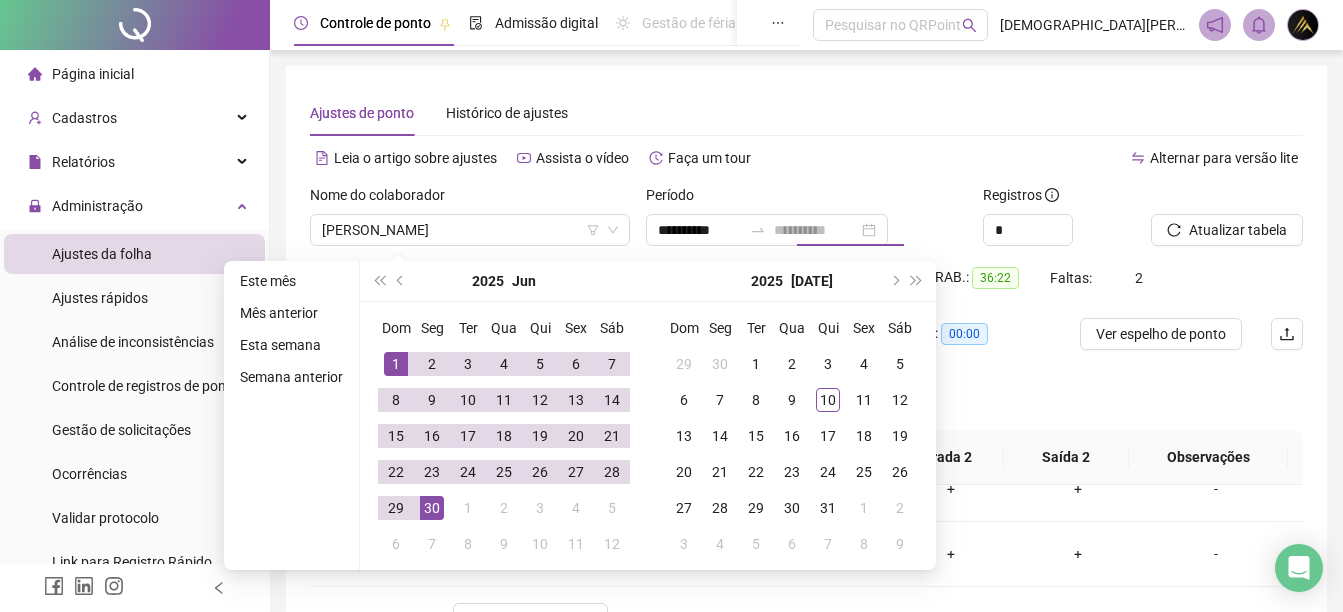 click on "30" at bounding box center [432, 508] 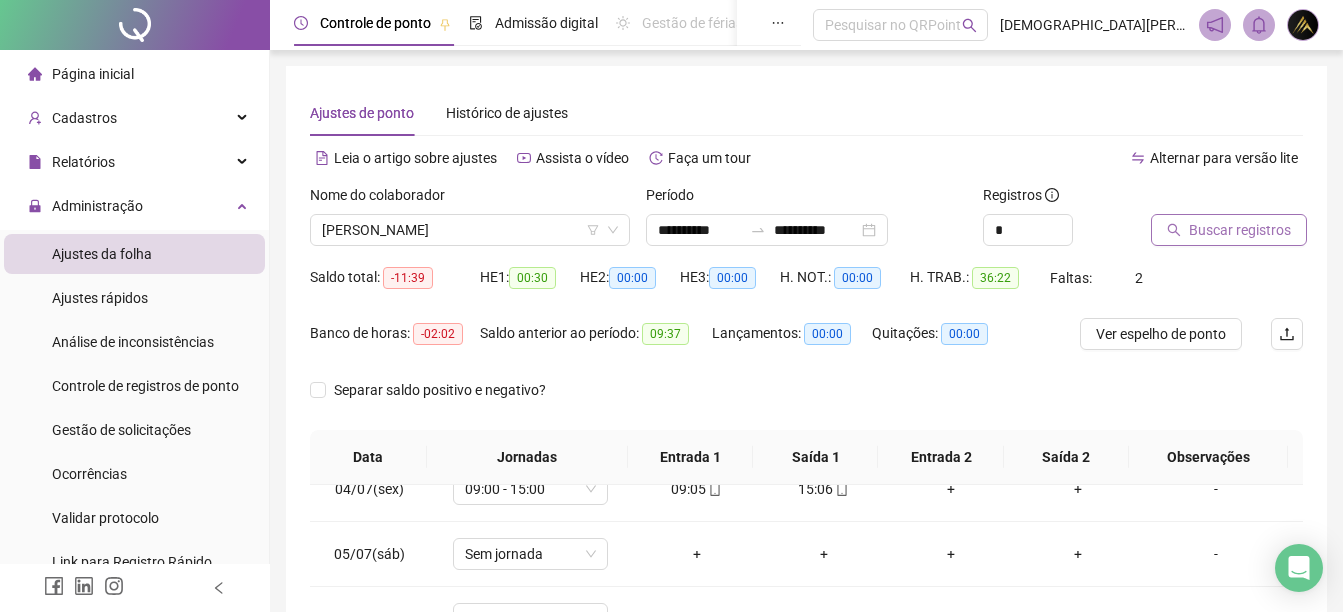 click on "Buscar registros" at bounding box center (1240, 230) 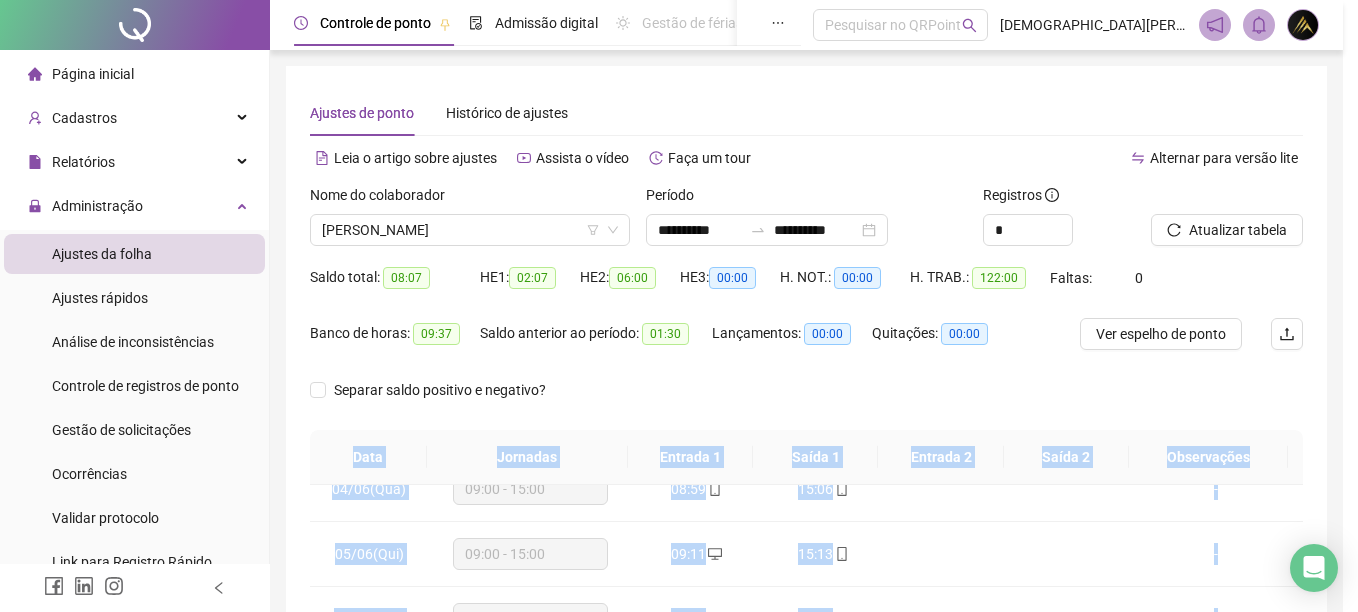 drag, startPoint x: 1357, startPoint y: 198, endPoint x: 1361, endPoint y: 463, distance: 265.03018 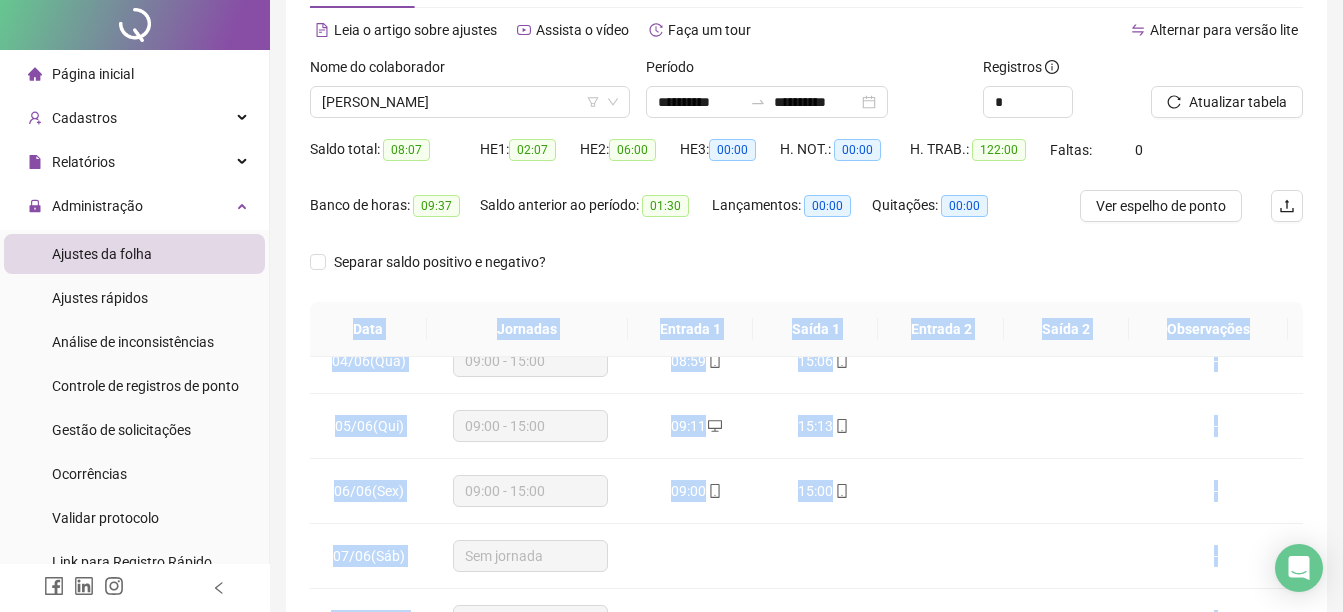 scroll, scrollTop: 235, scrollLeft: 0, axis: vertical 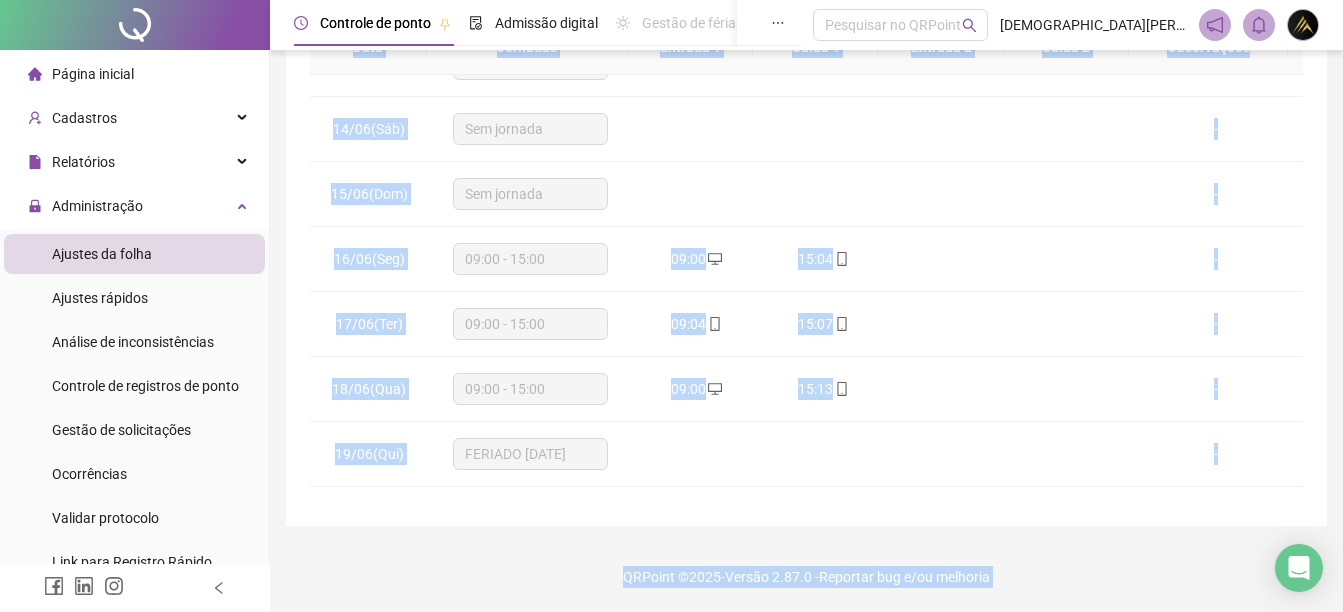 click on "**********" at bounding box center [806, 91] 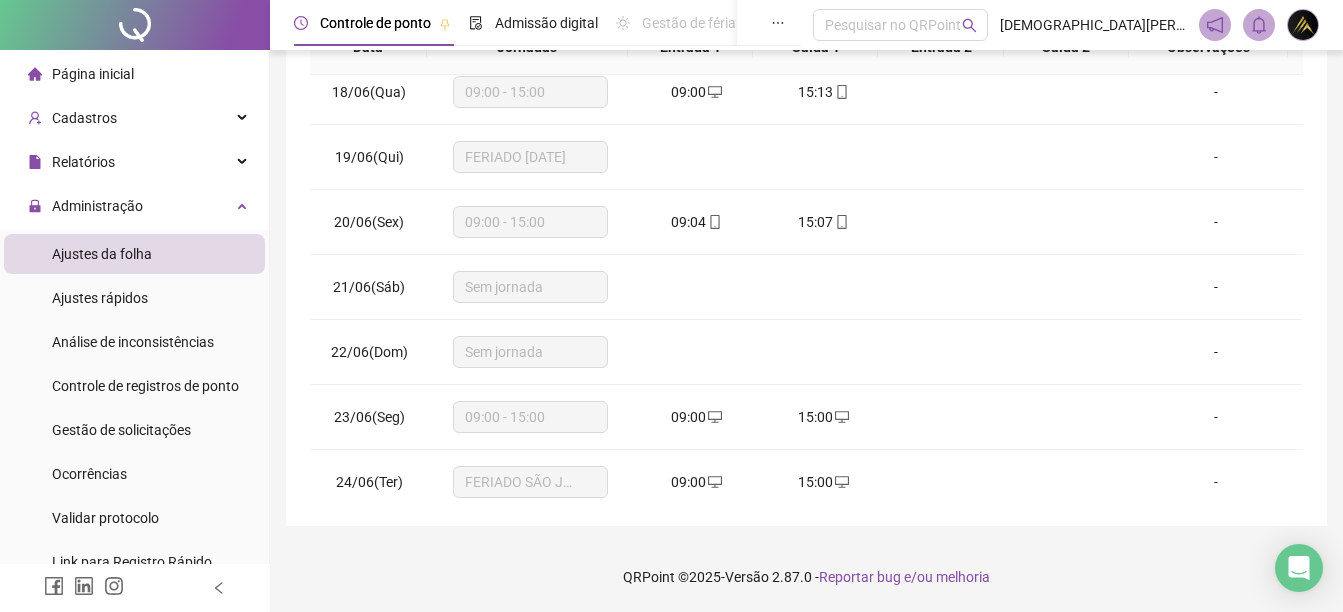 scroll, scrollTop: 1523, scrollLeft: 0, axis: vertical 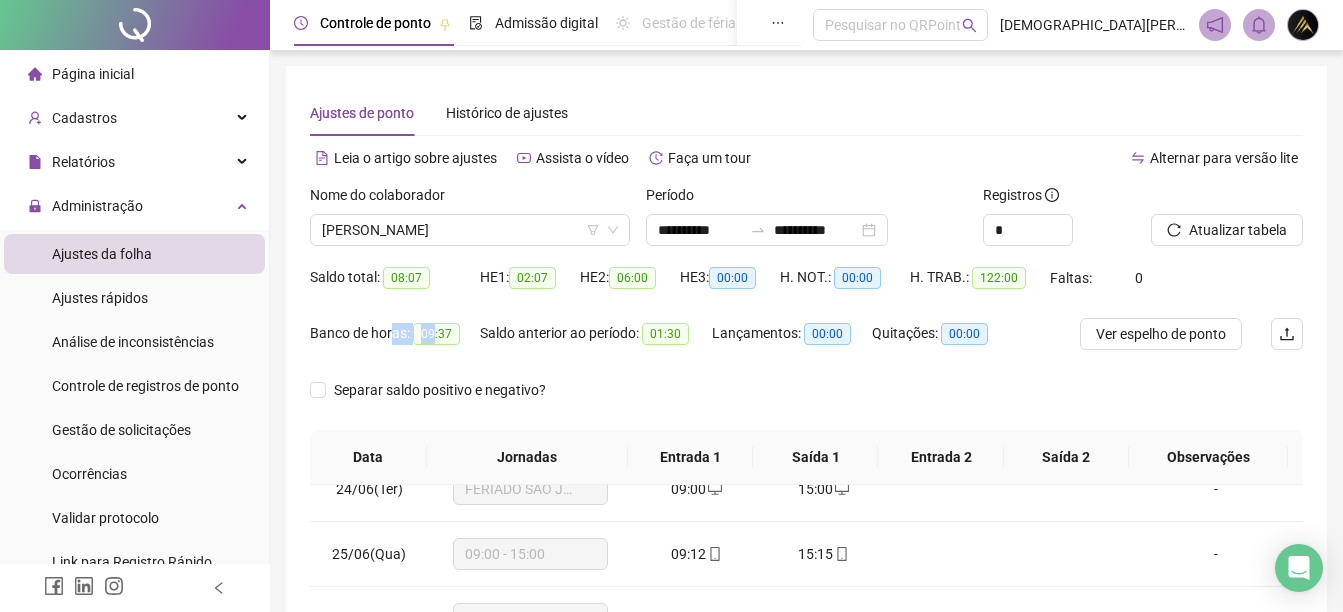 drag, startPoint x: 432, startPoint y: 333, endPoint x: 395, endPoint y: 333, distance: 37 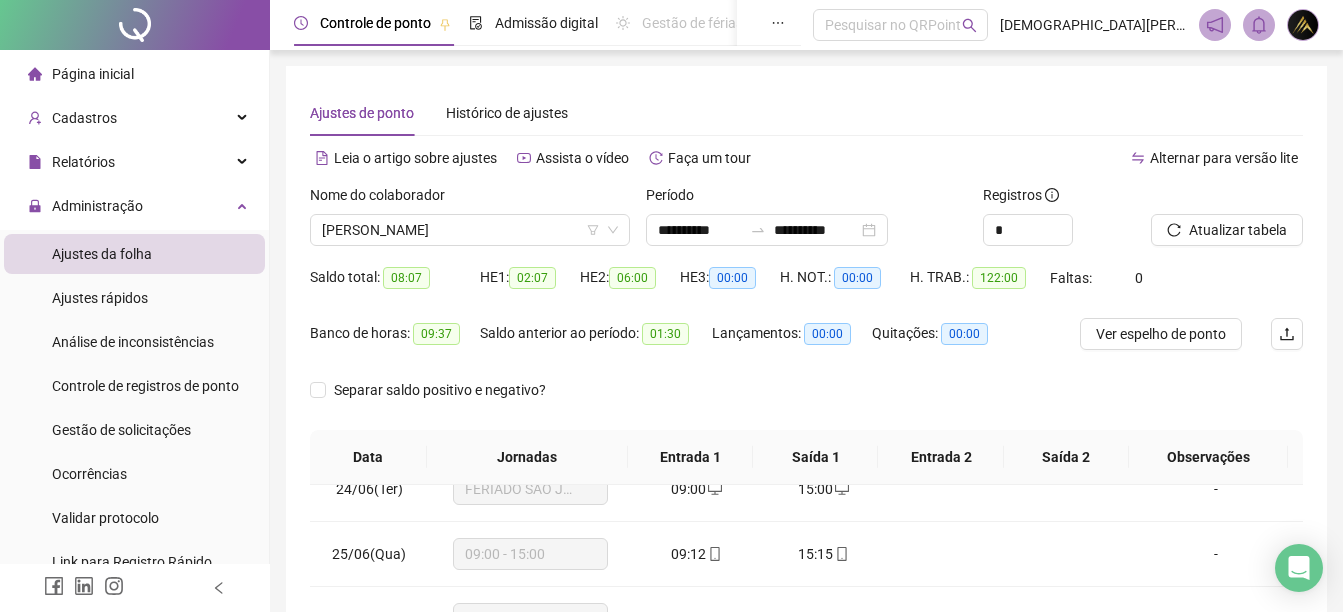 drag, startPoint x: 395, startPoint y: 333, endPoint x: 581, endPoint y: 376, distance: 190.90573 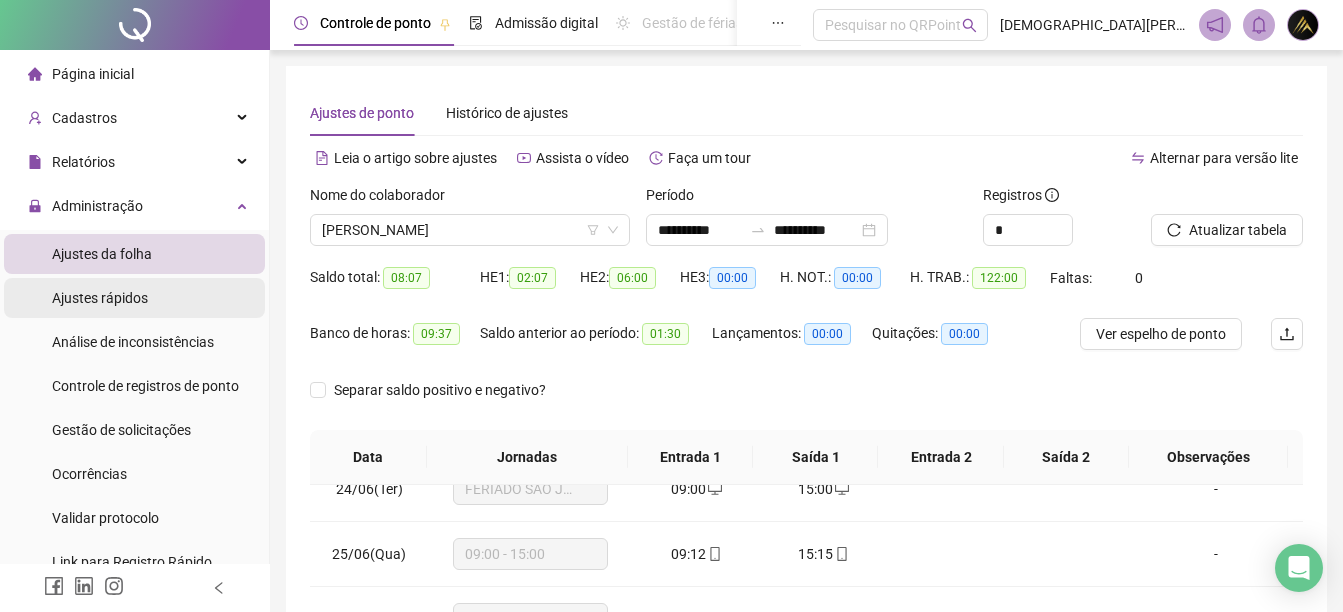 click on "Ajustes rápidos" at bounding box center (134, 298) 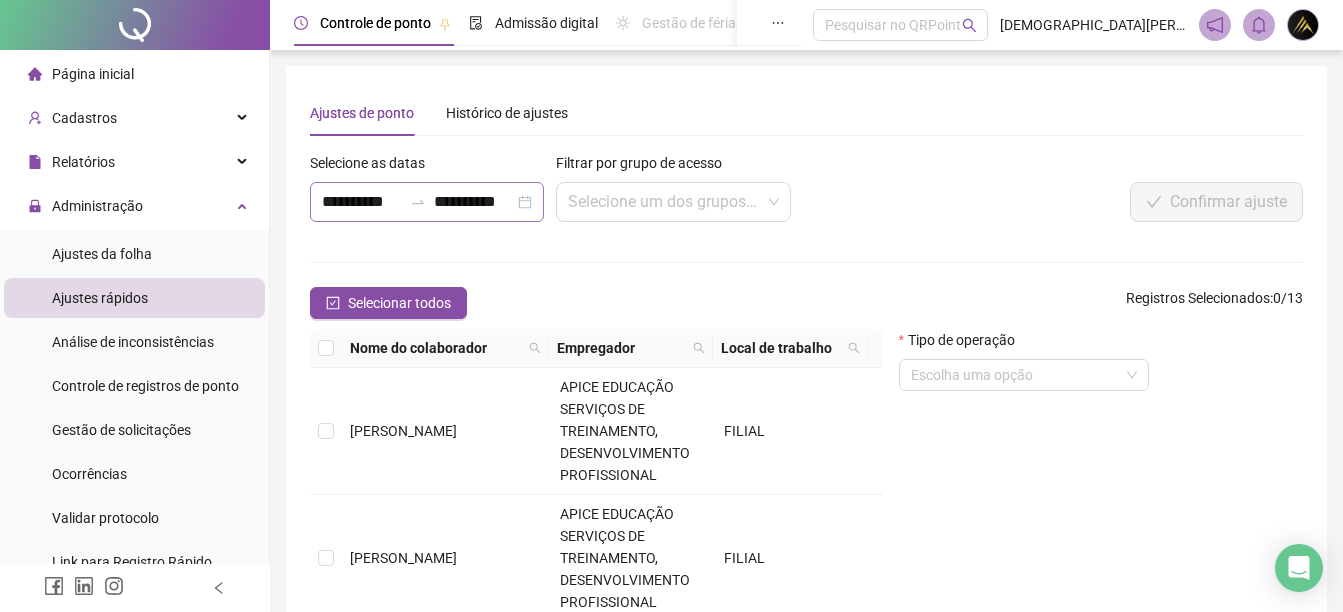 click on "**********" at bounding box center (427, 202) 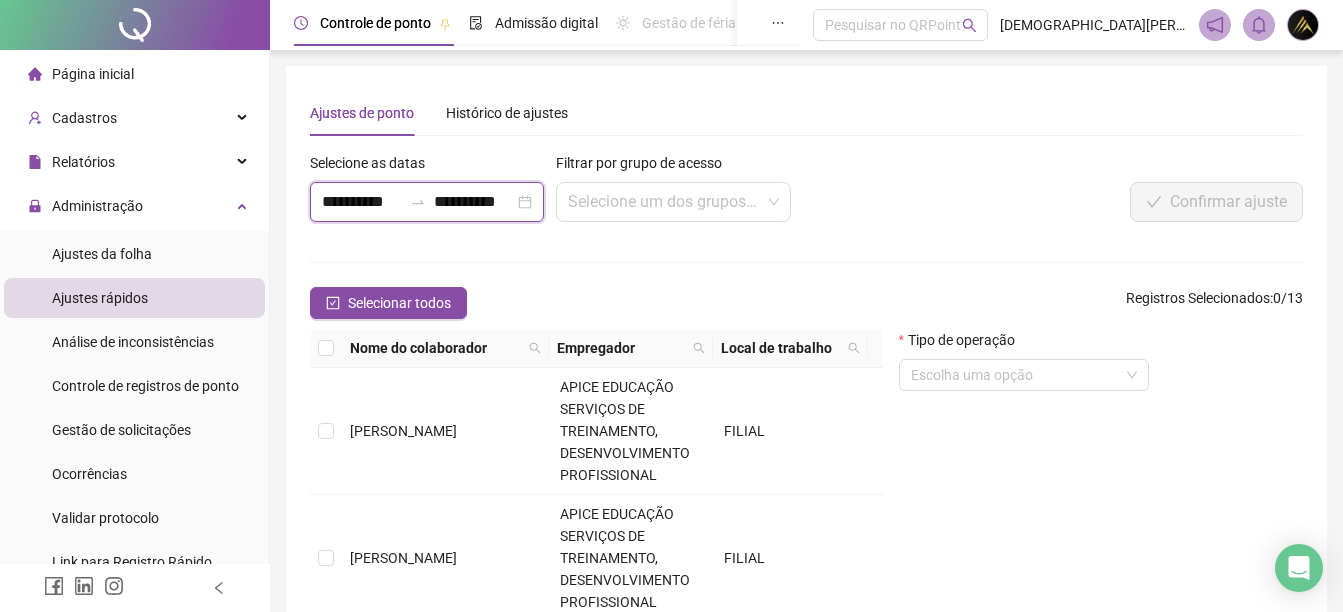 scroll, scrollTop: 0, scrollLeft: 1, axis: horizontal 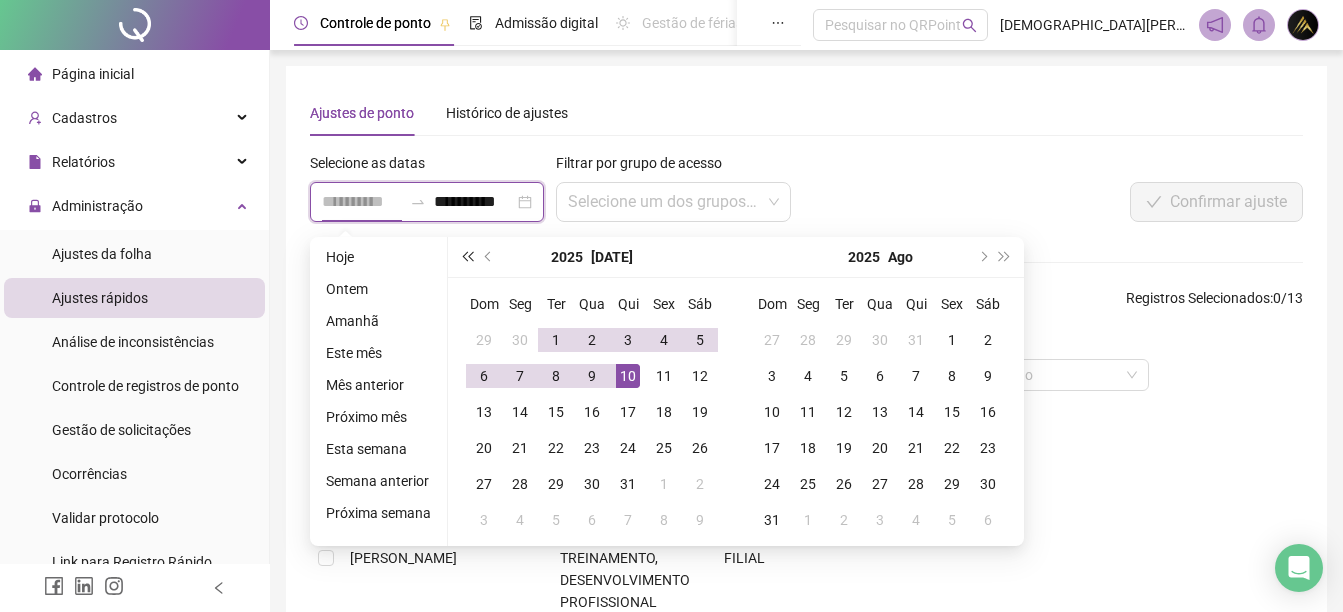 type on "**********" 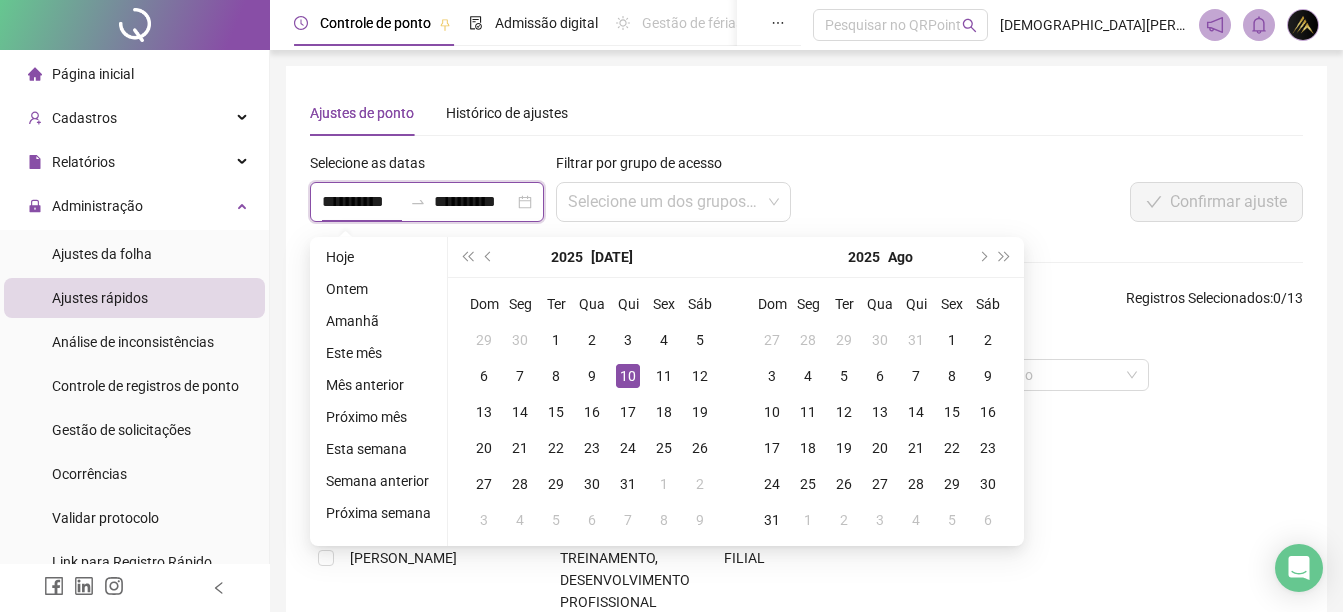 click on "**********" at bounding box center (474, 202) 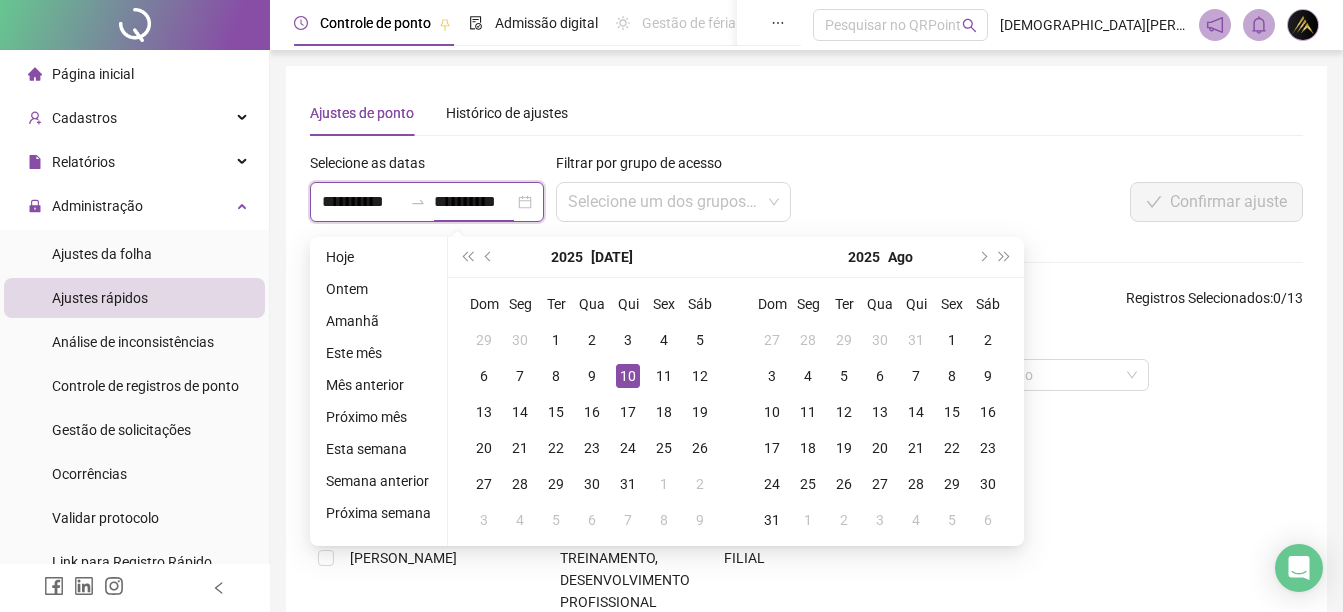 type on "**********" 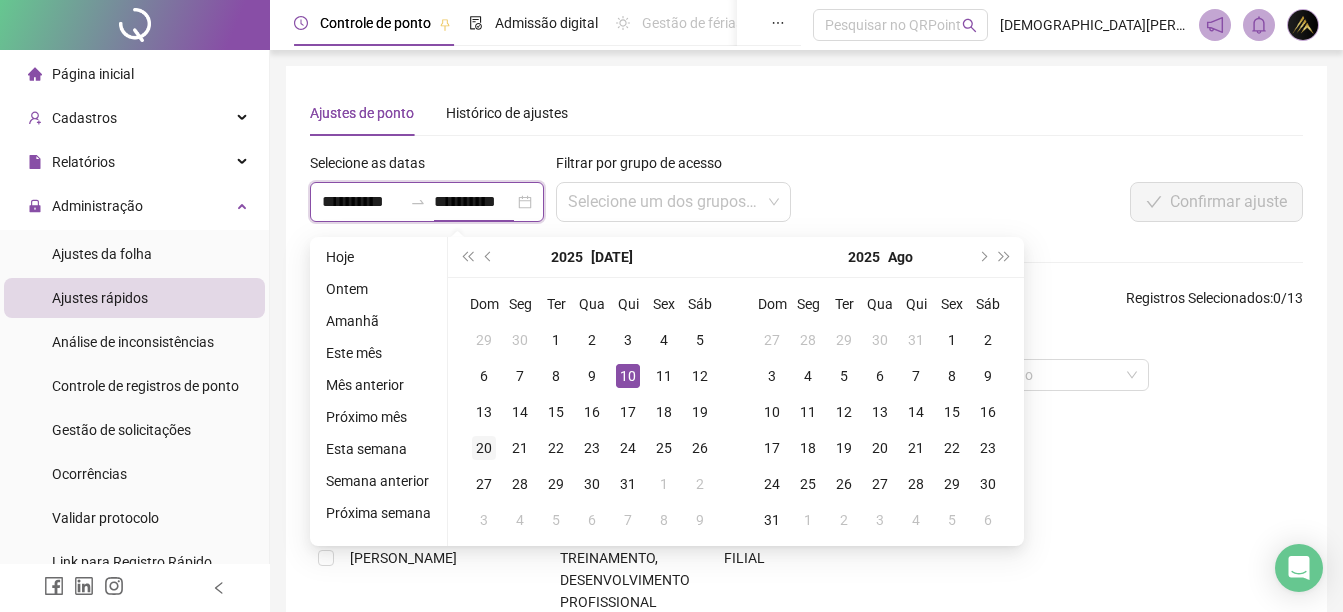type on "**********" 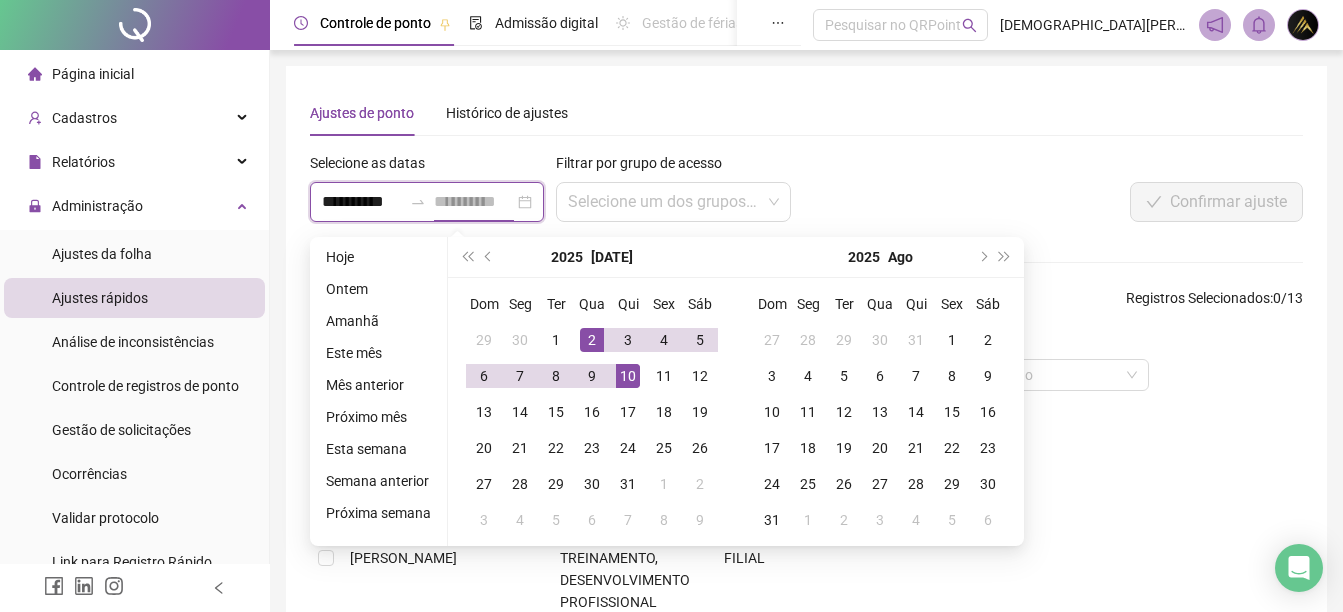 type on "**********" 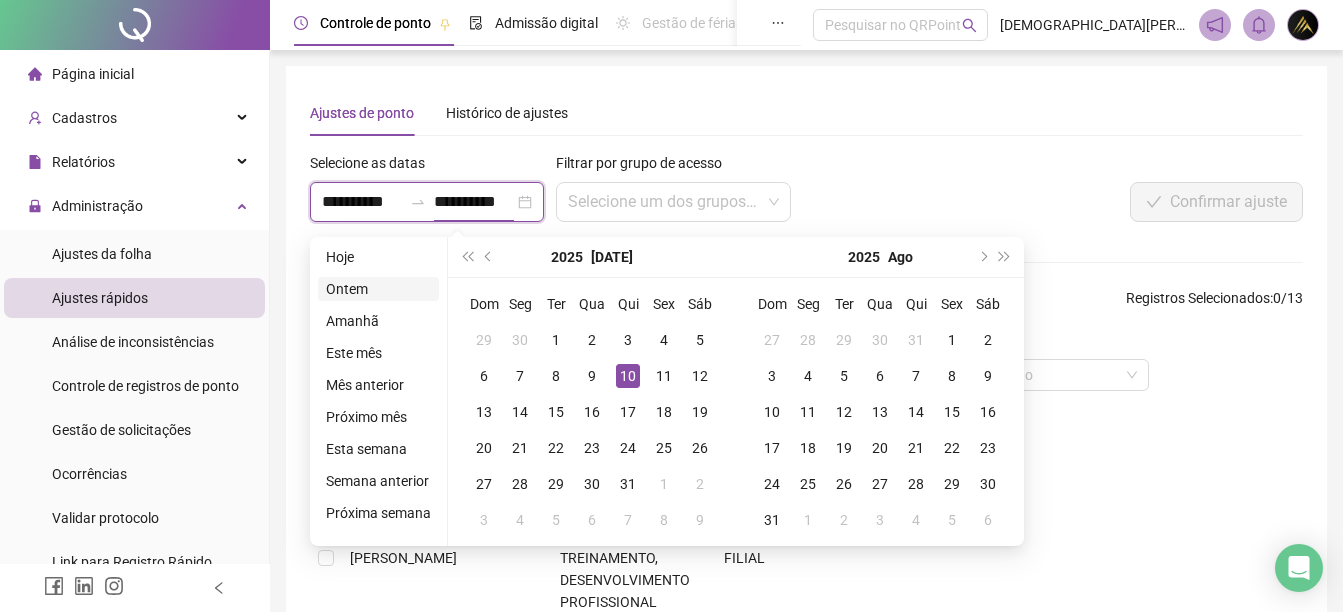 type on "**********" 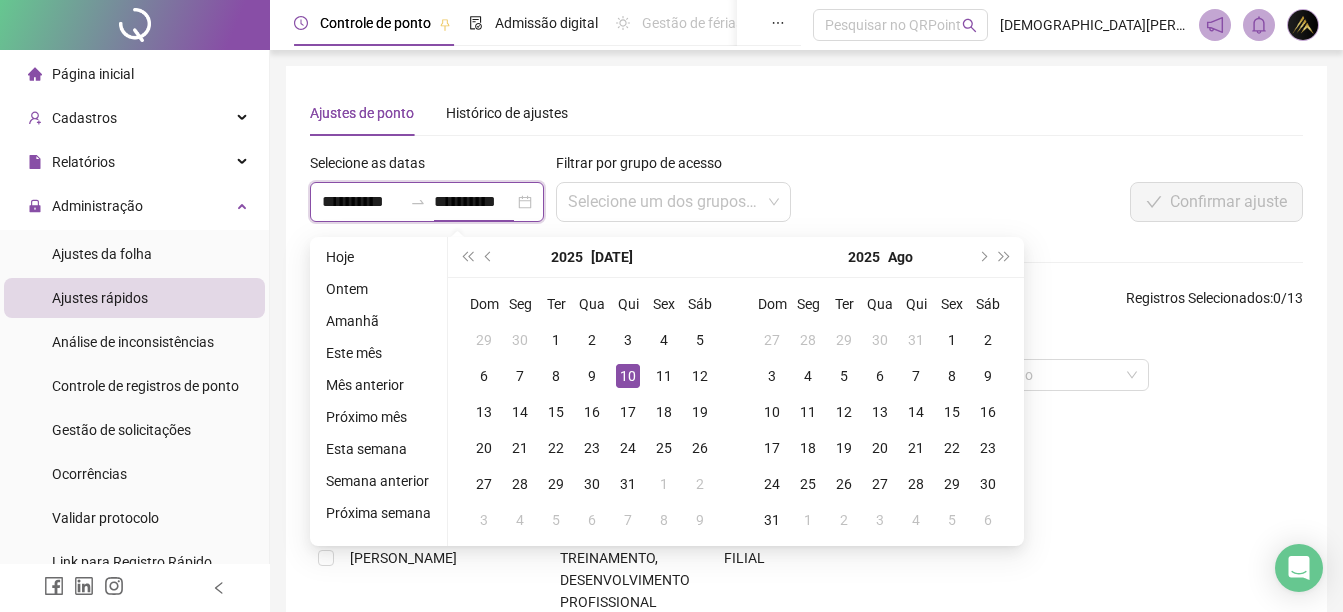 type on "**********" 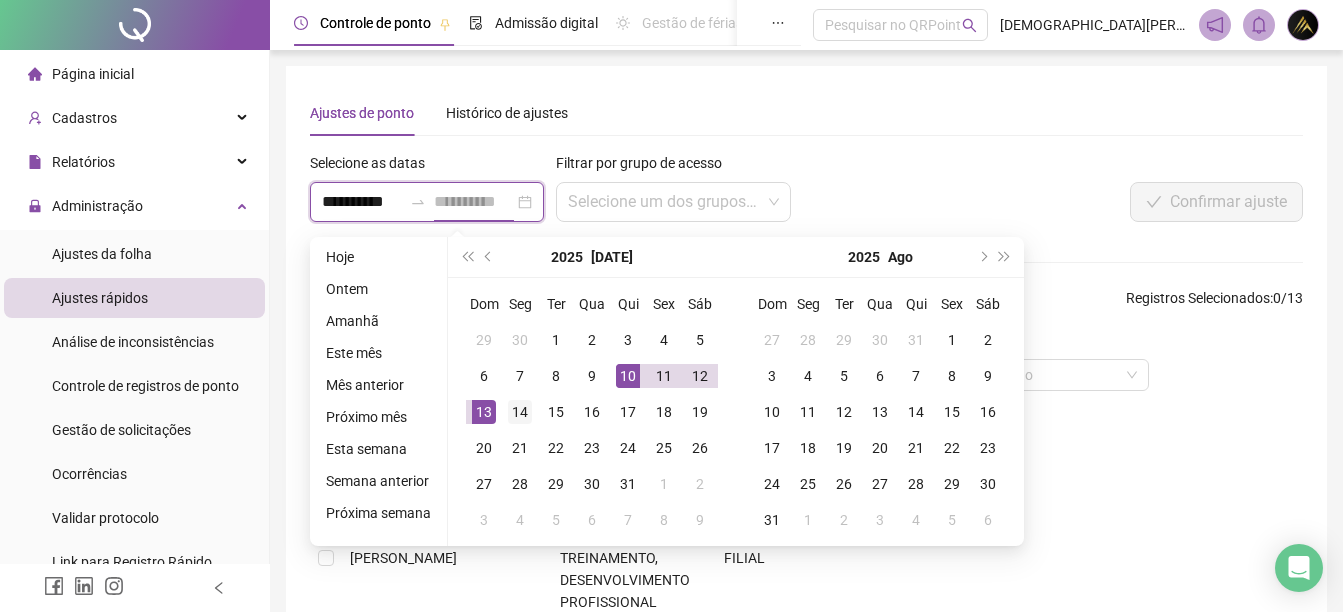 type on "**********" 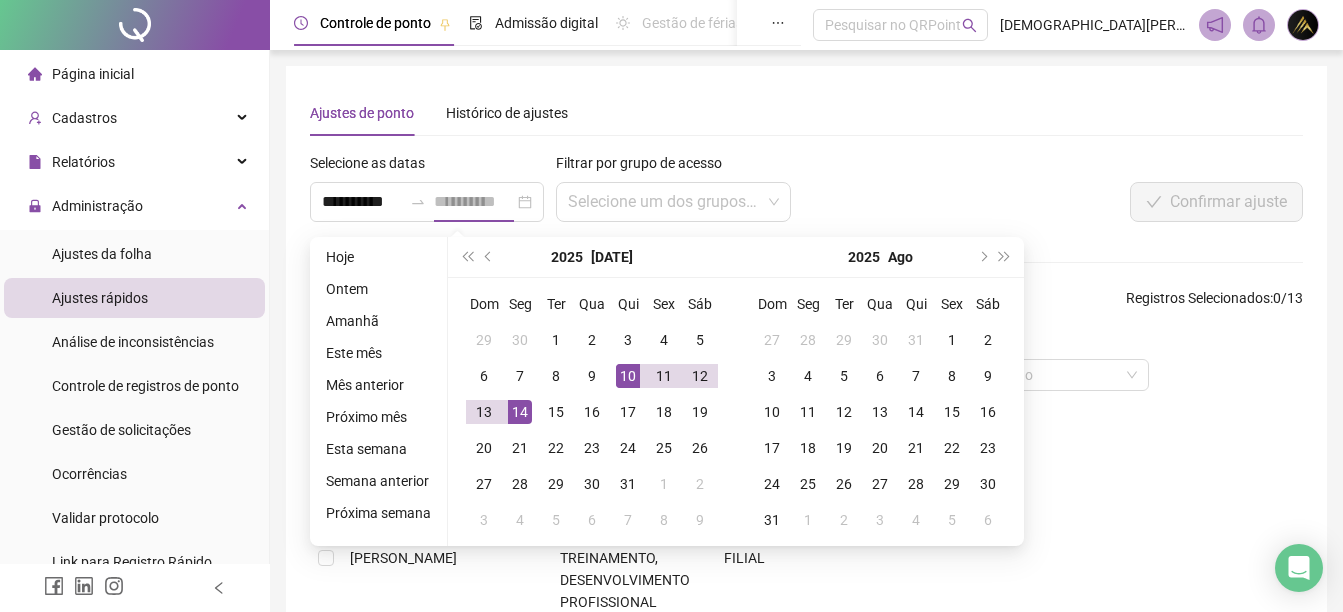 click on "14" at bounding box center [520, 412] 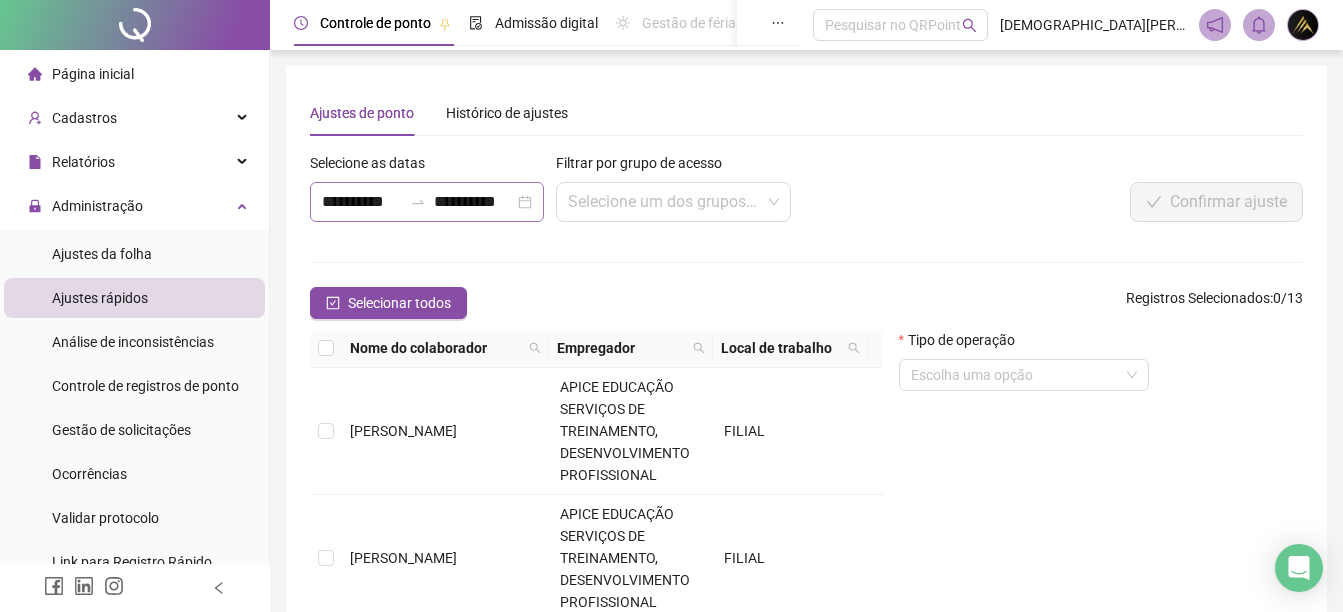 click at bounding box center (418, 202) 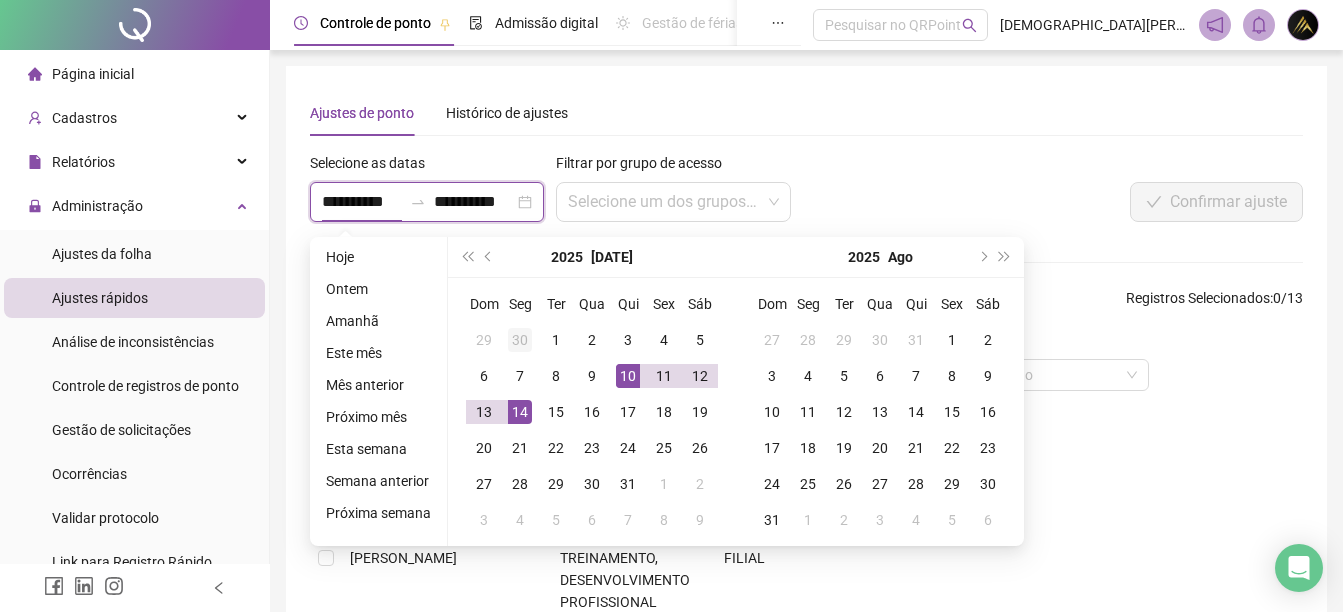 scroll, scrollTop: 0, scrollLeft: 1, axis: horizontal 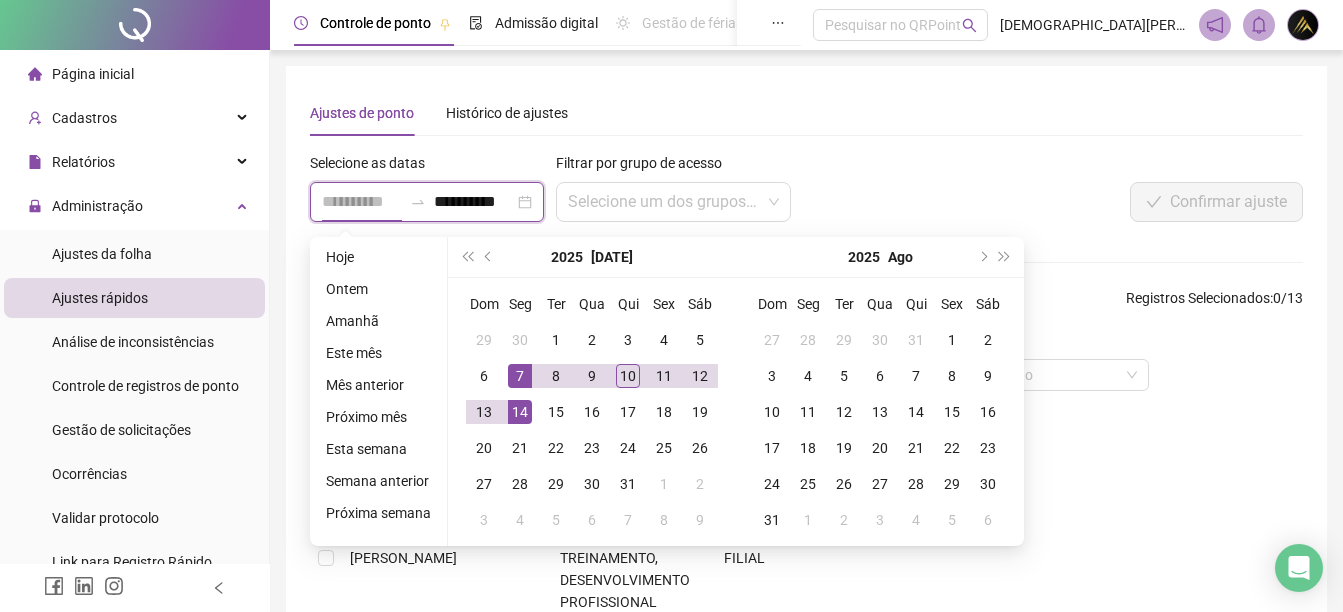 type on "**********" 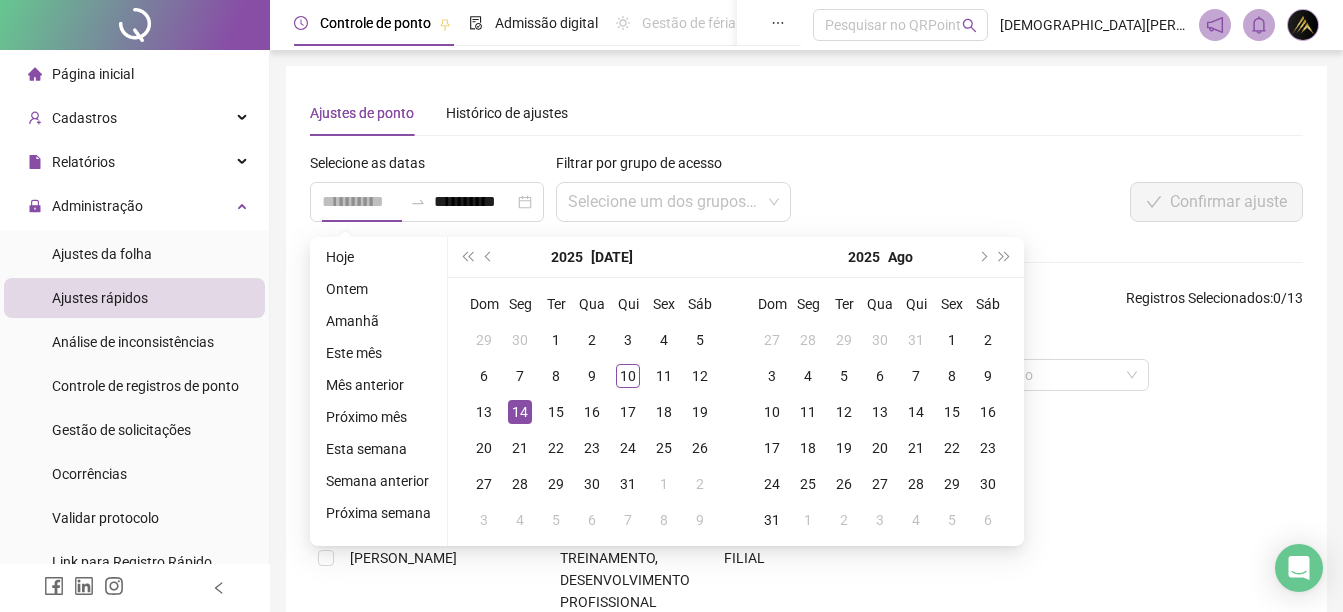 click on "14" at bounding box center [520, 412] 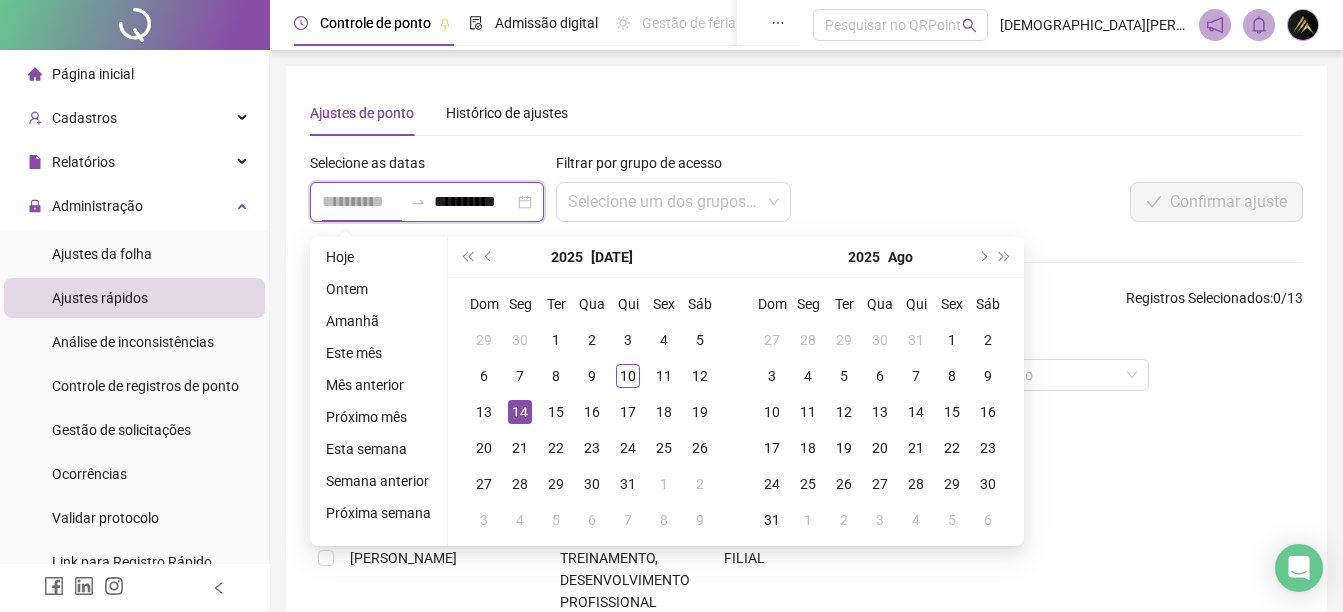 scroll, scrollTop: 0, scrollLeft: 0, axis: both 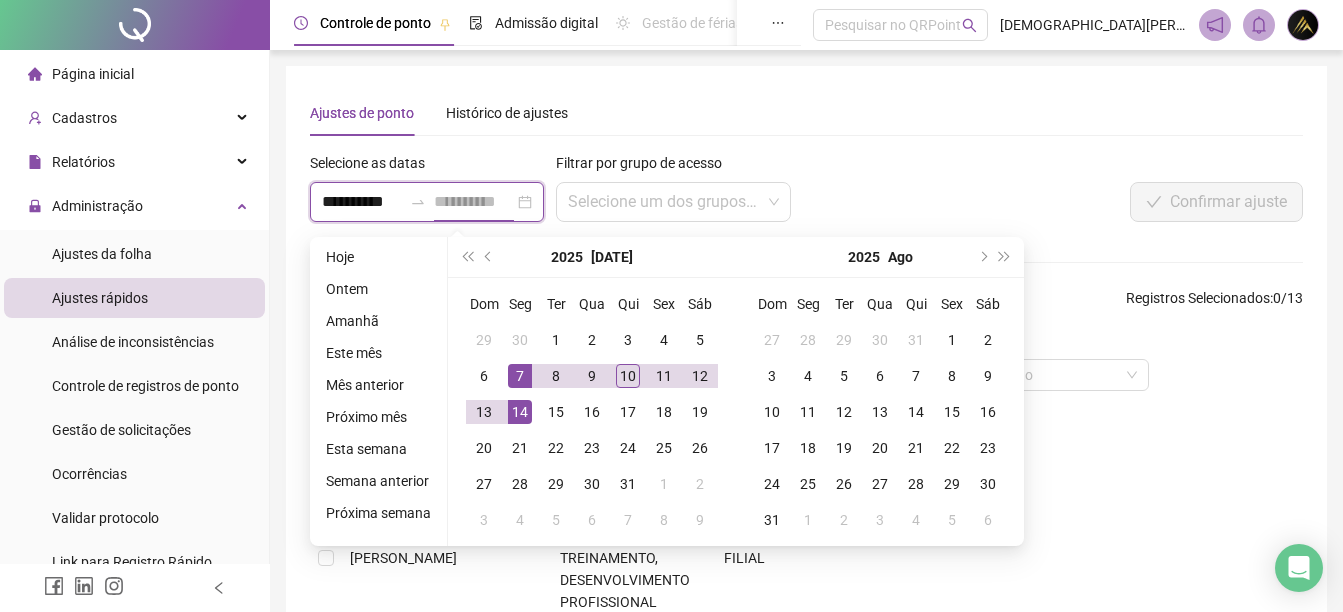 type on "**********" 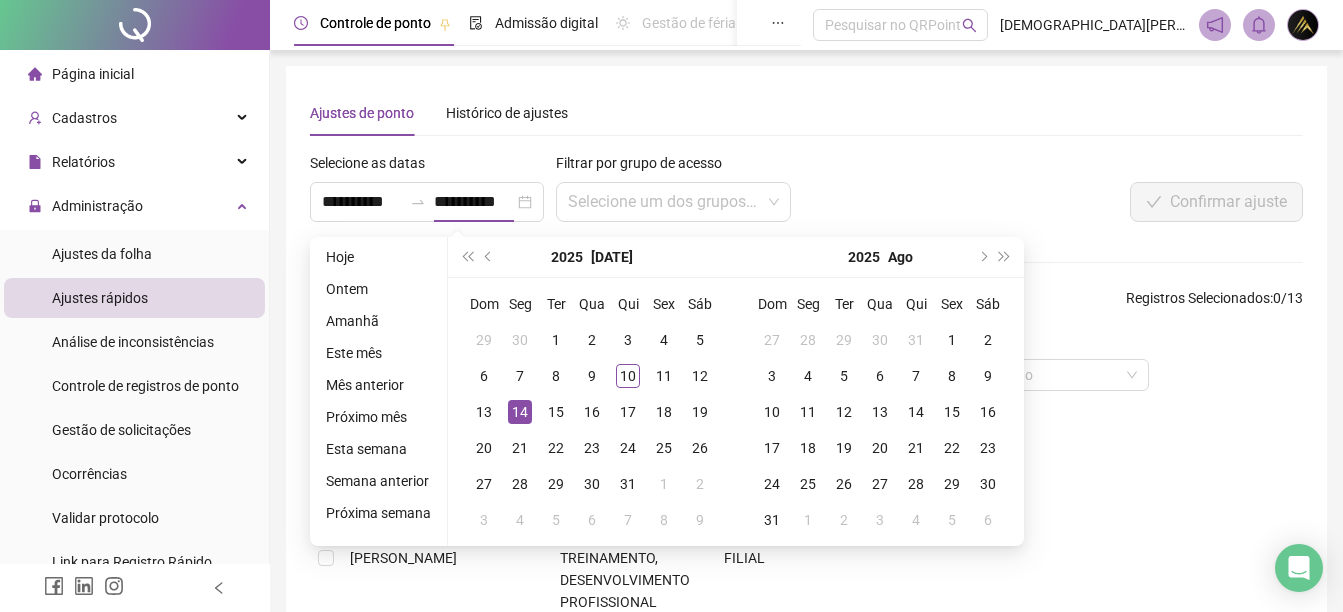 click on "Confirmar ajuste" at bounding box center [1096, 195] 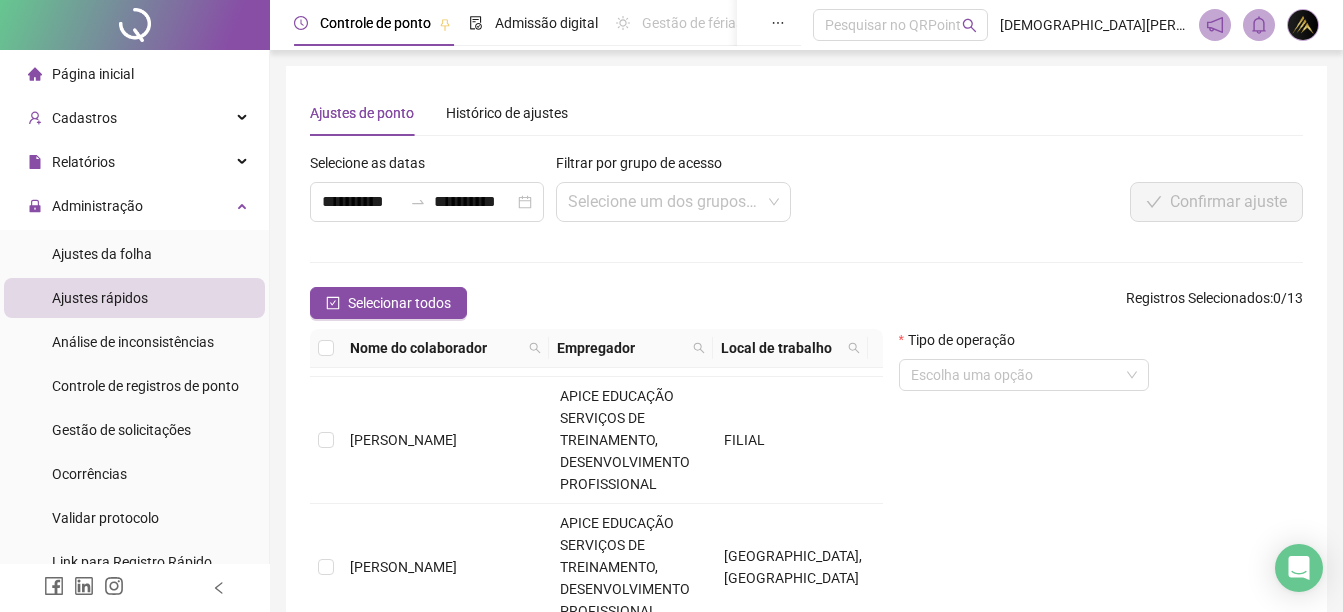 scroll, scrollTop: 500, scrollLeft: 0, axis: vertical 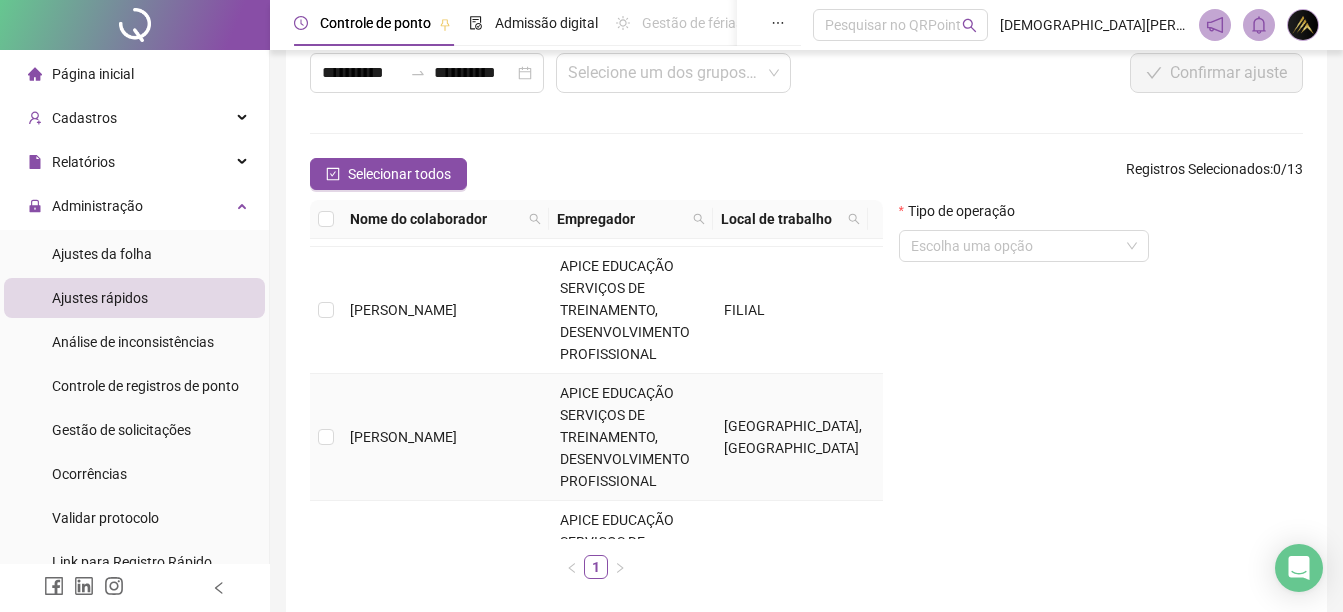 click at bounding box center (326, 437) 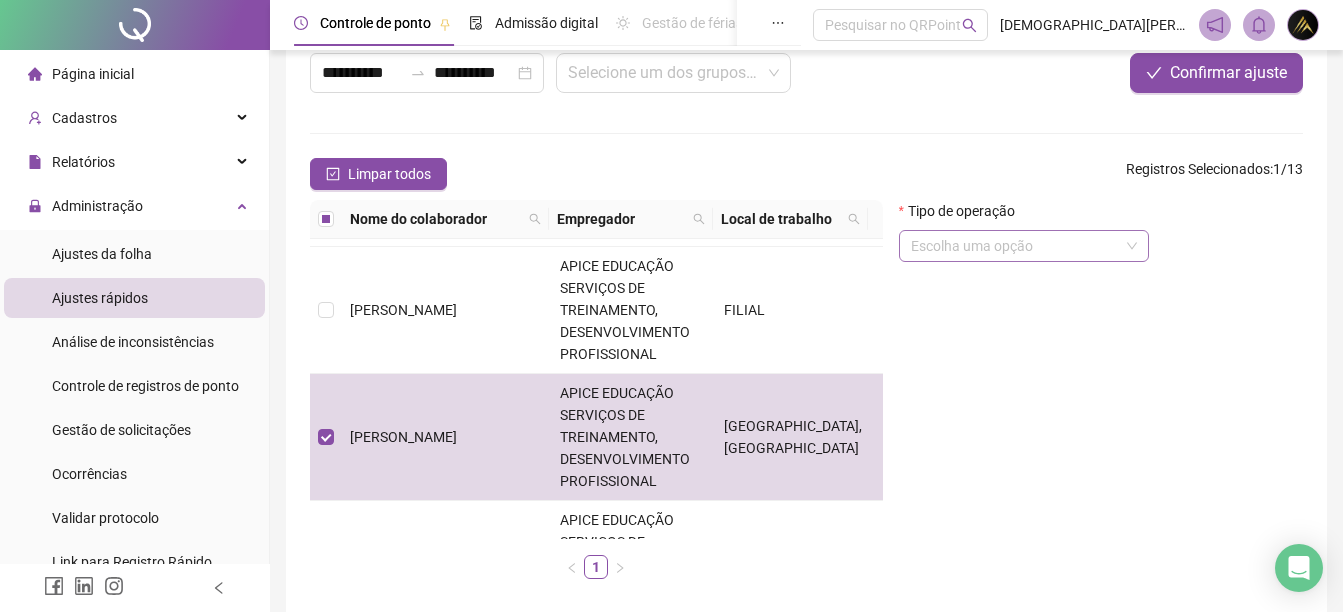 click at bounding box center (1018, 246) 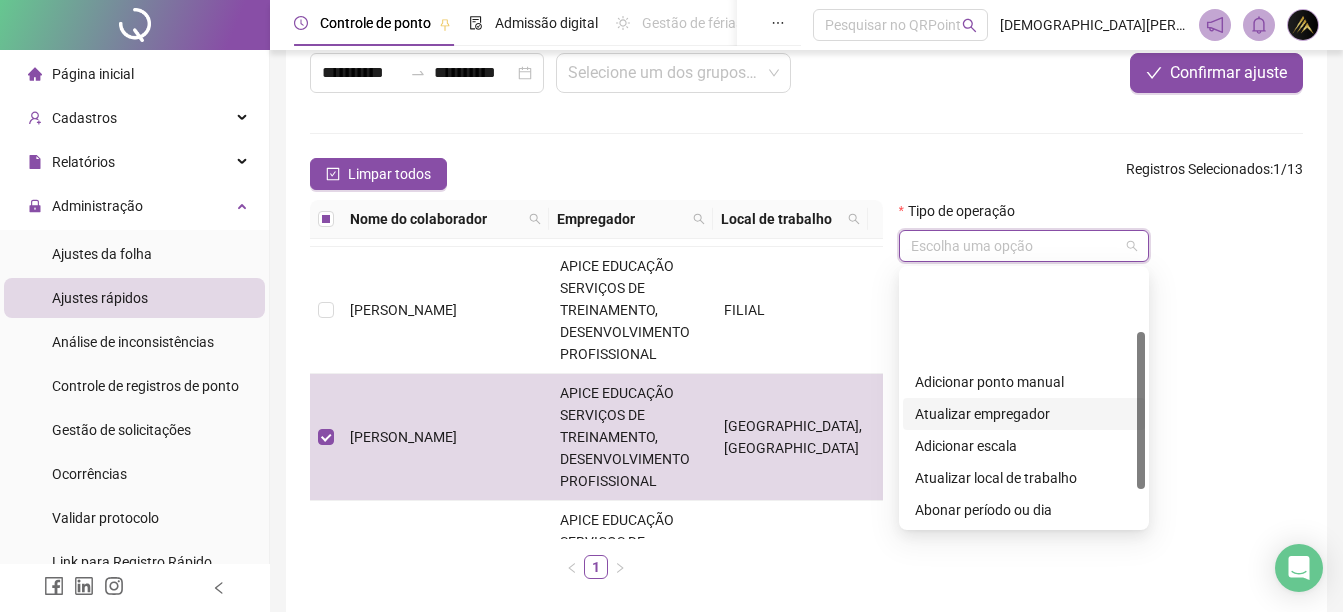 scroll, scrollTop: 100, scrollLeft: 0, axis: vertical 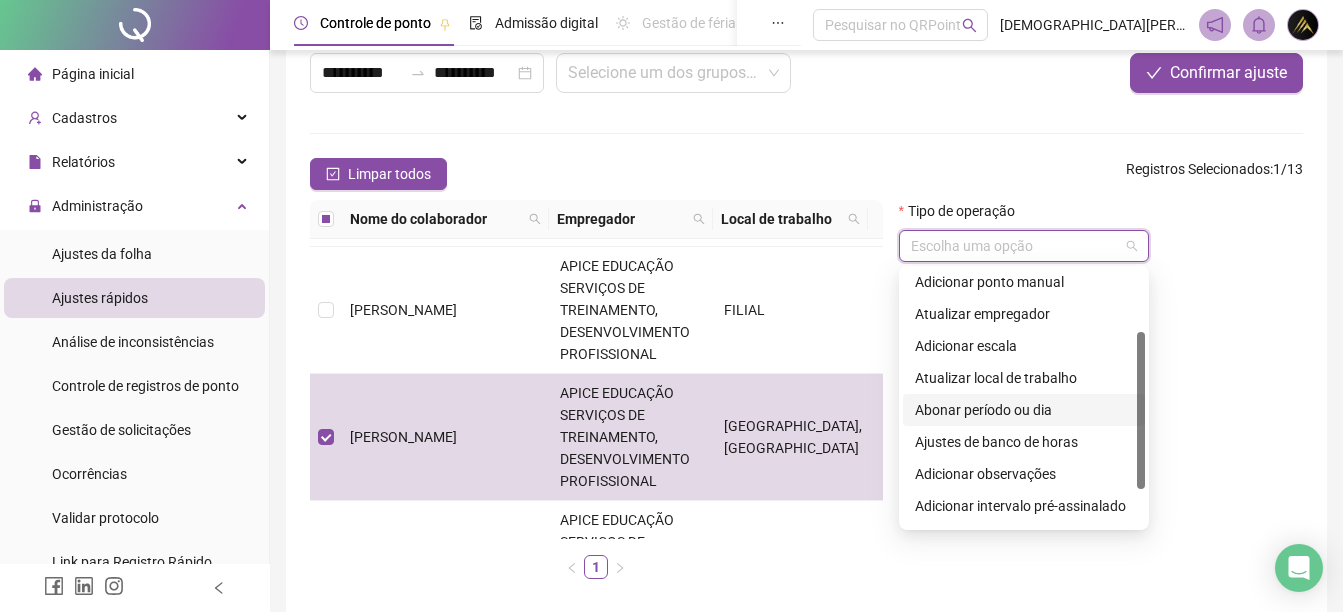 click on "Abonar período ou dia" at bounding box center [1024, 410] 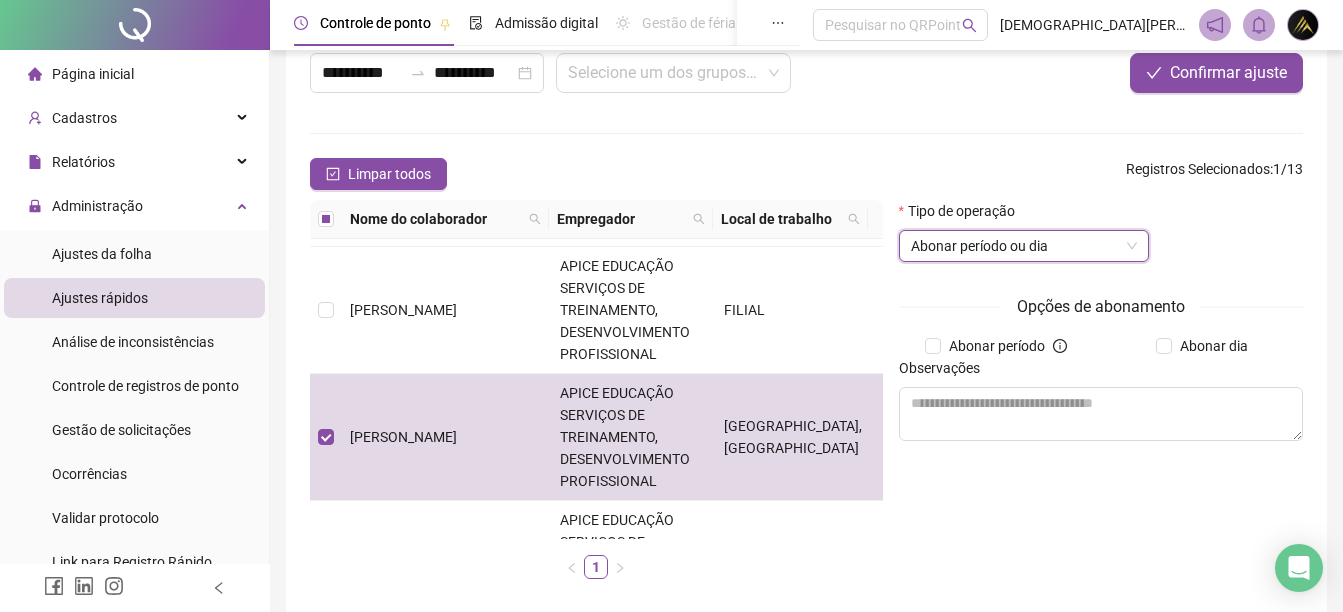 click on "Observações" at bounding box center (1101, 372) 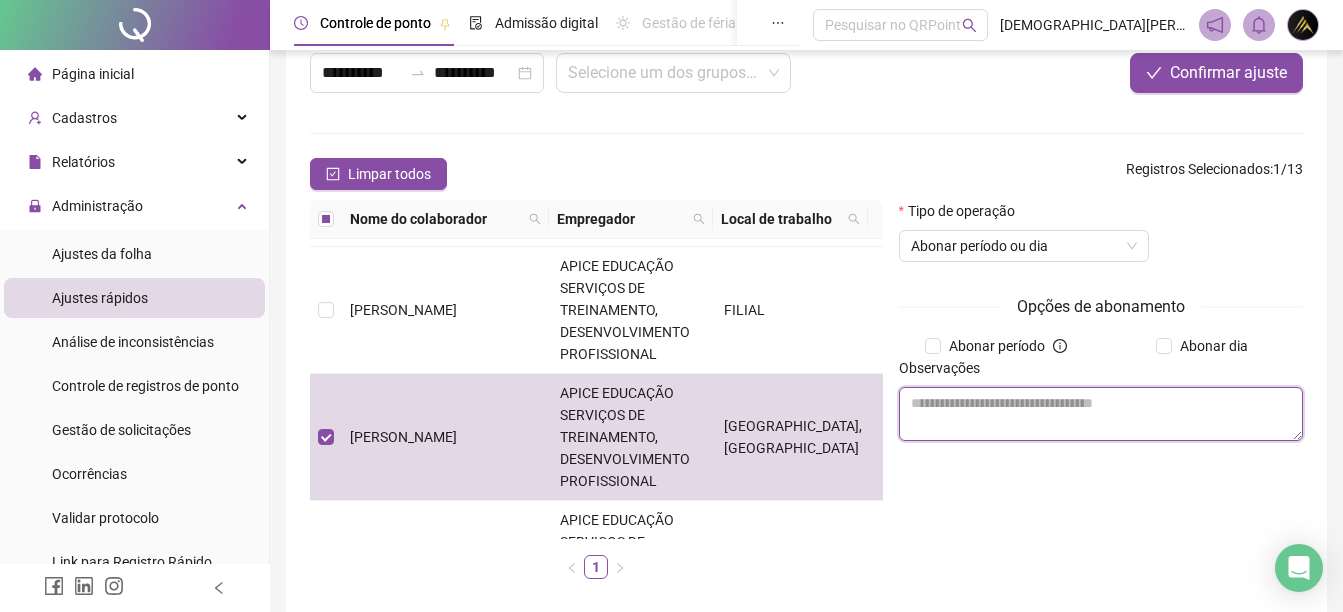 click at bounding box center (1101, 414) 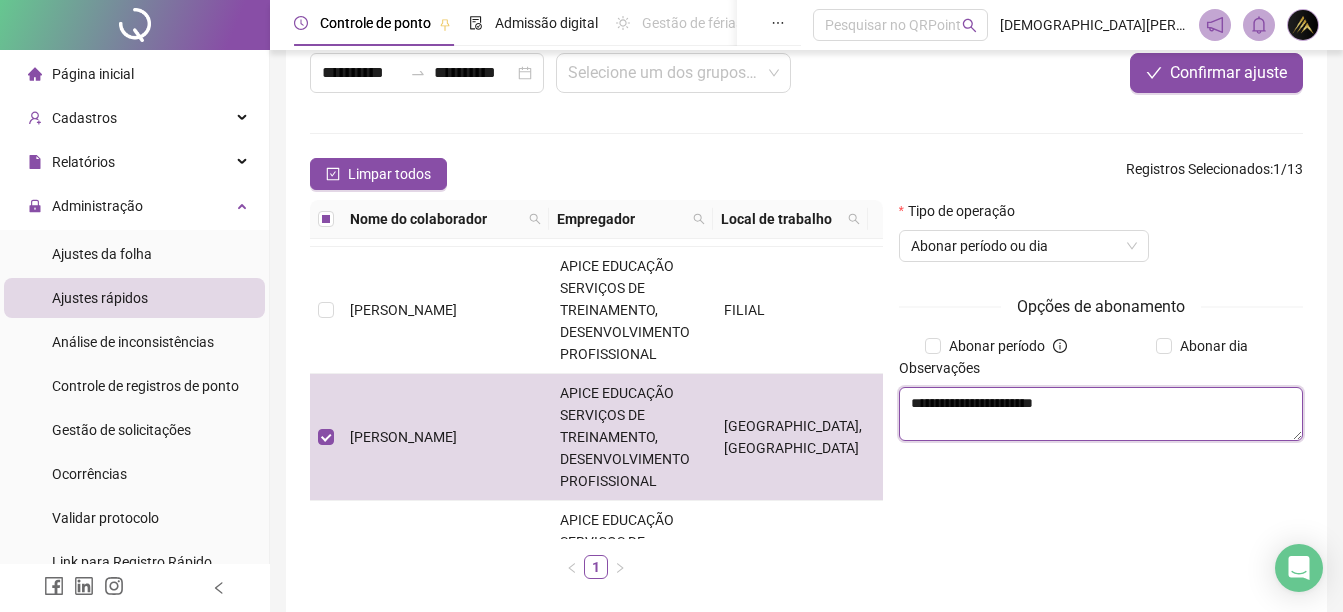 click on "**********" at bounding box center (1101, 414) 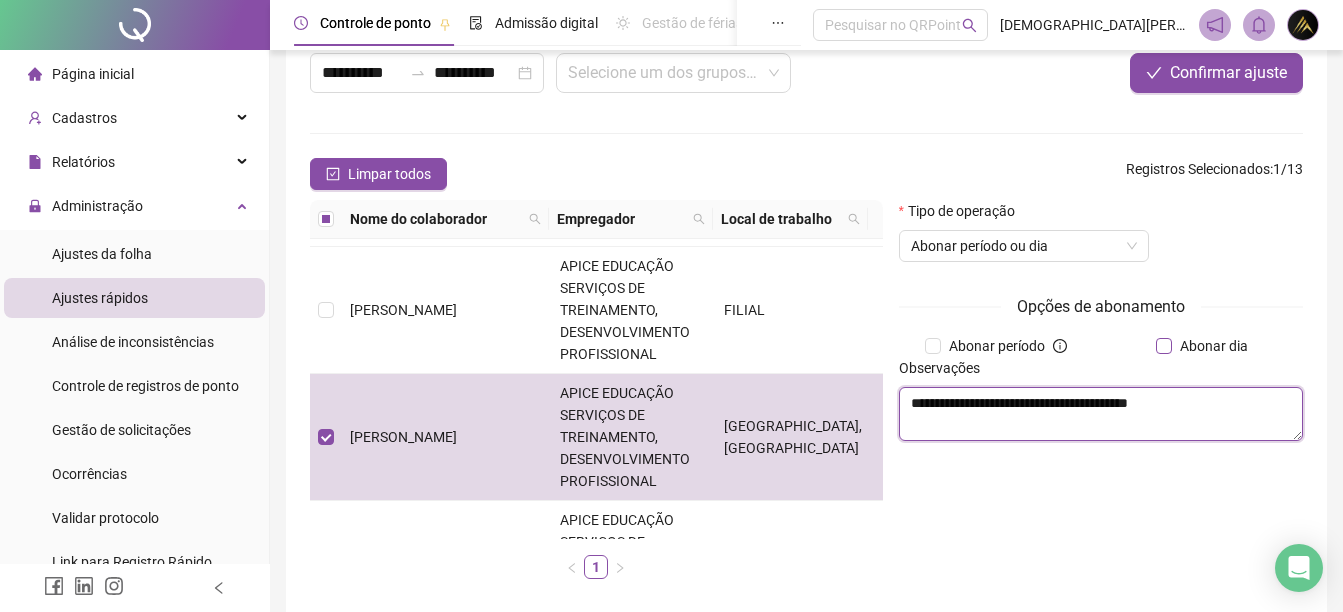 type on "**********" 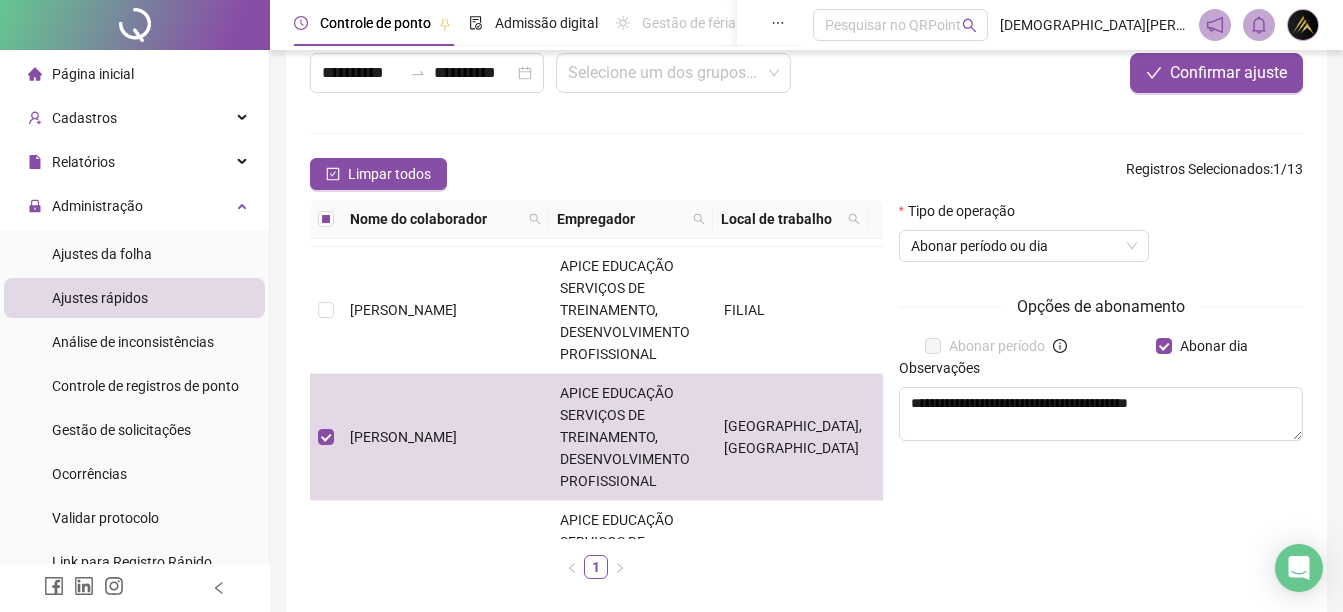 scroll, scrollTop: 0, scrollLeft: 0, axis: both 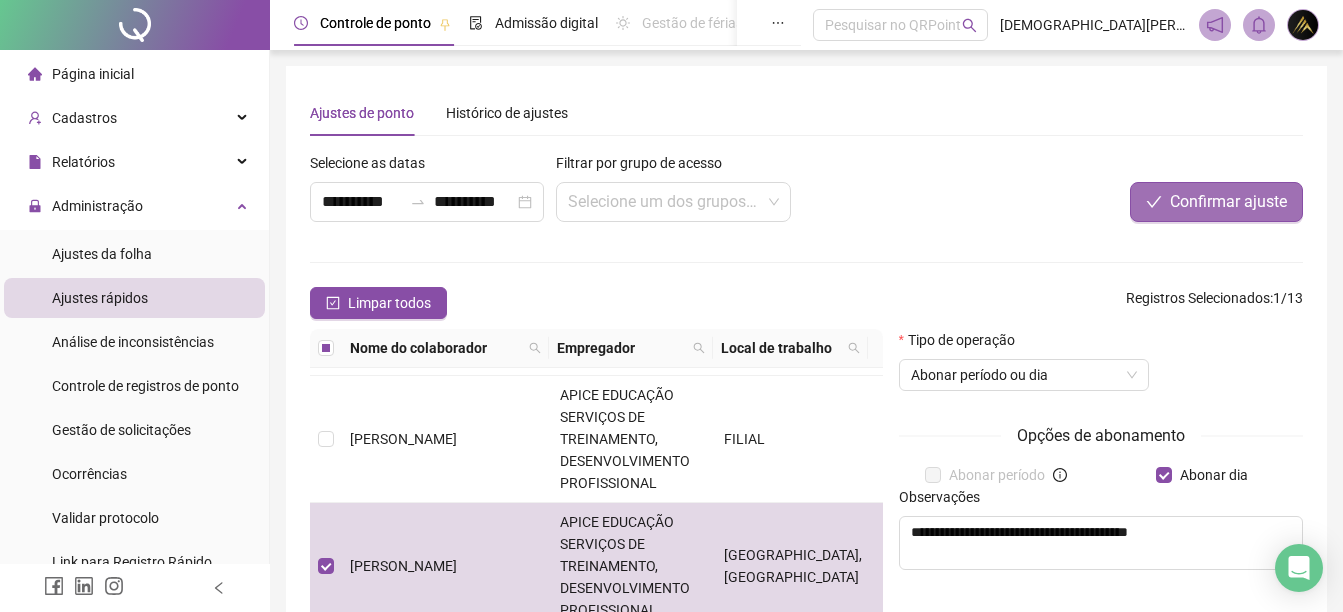 click on "Confirmar ajuste" at bounding box center [1228, 202] 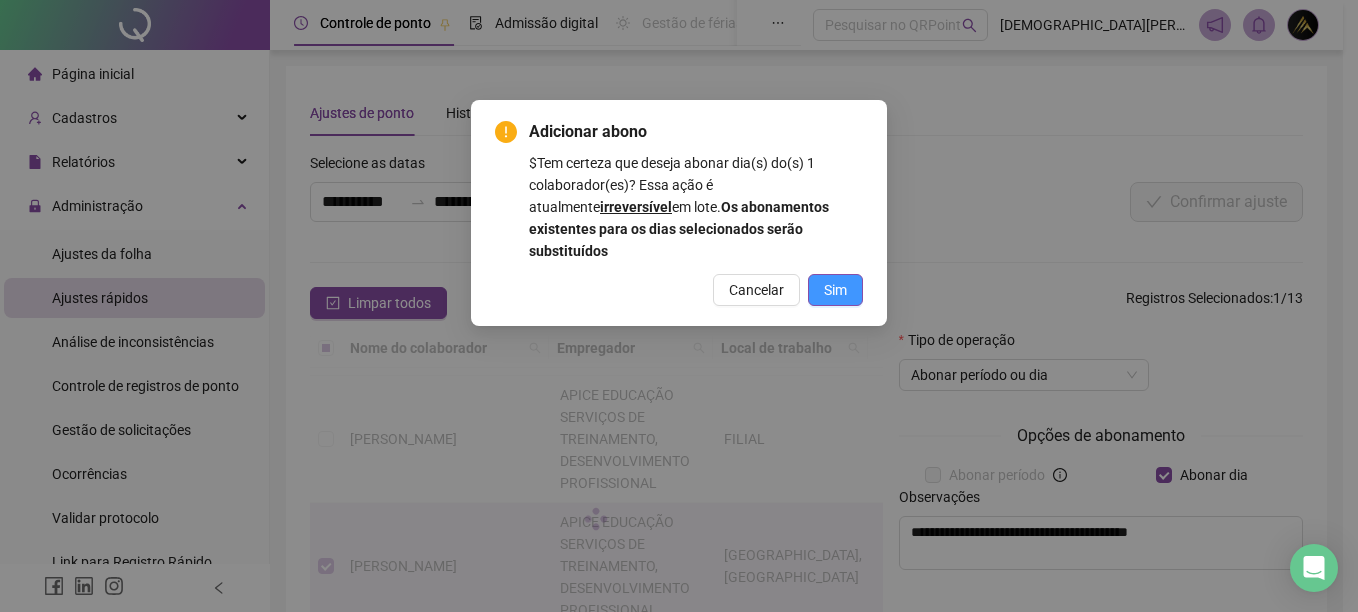 click on "Sim" at bounding box center (835, 290) 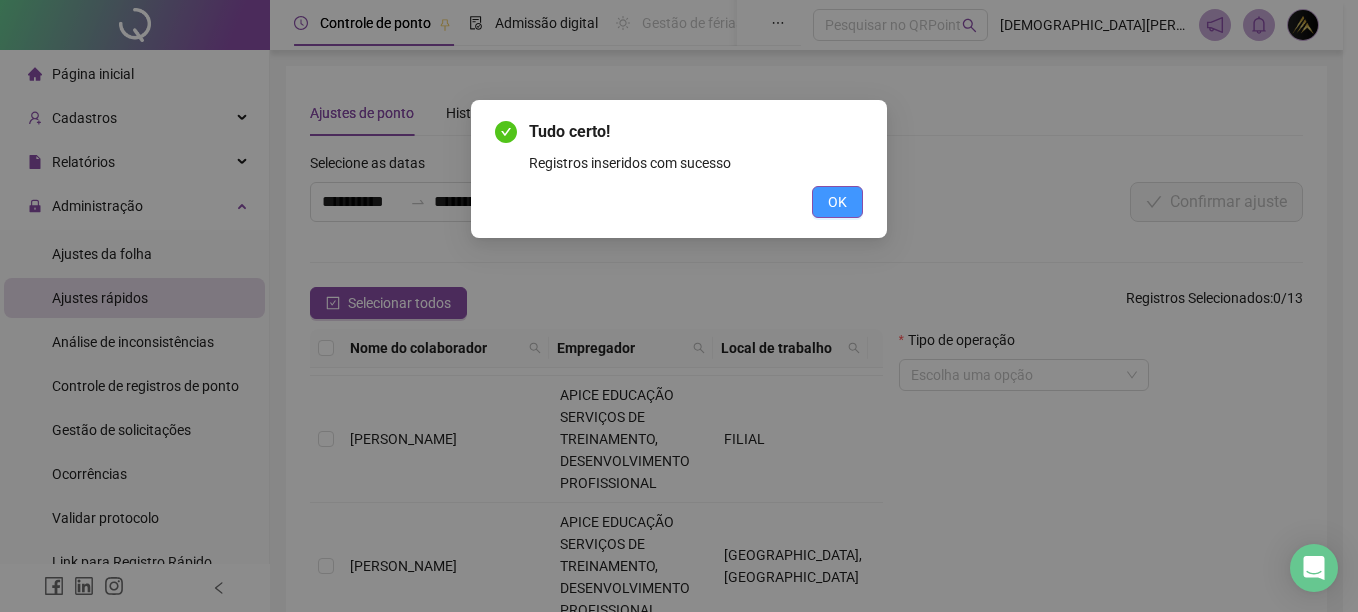 click on "OK" at bounding box center [837, 202] 